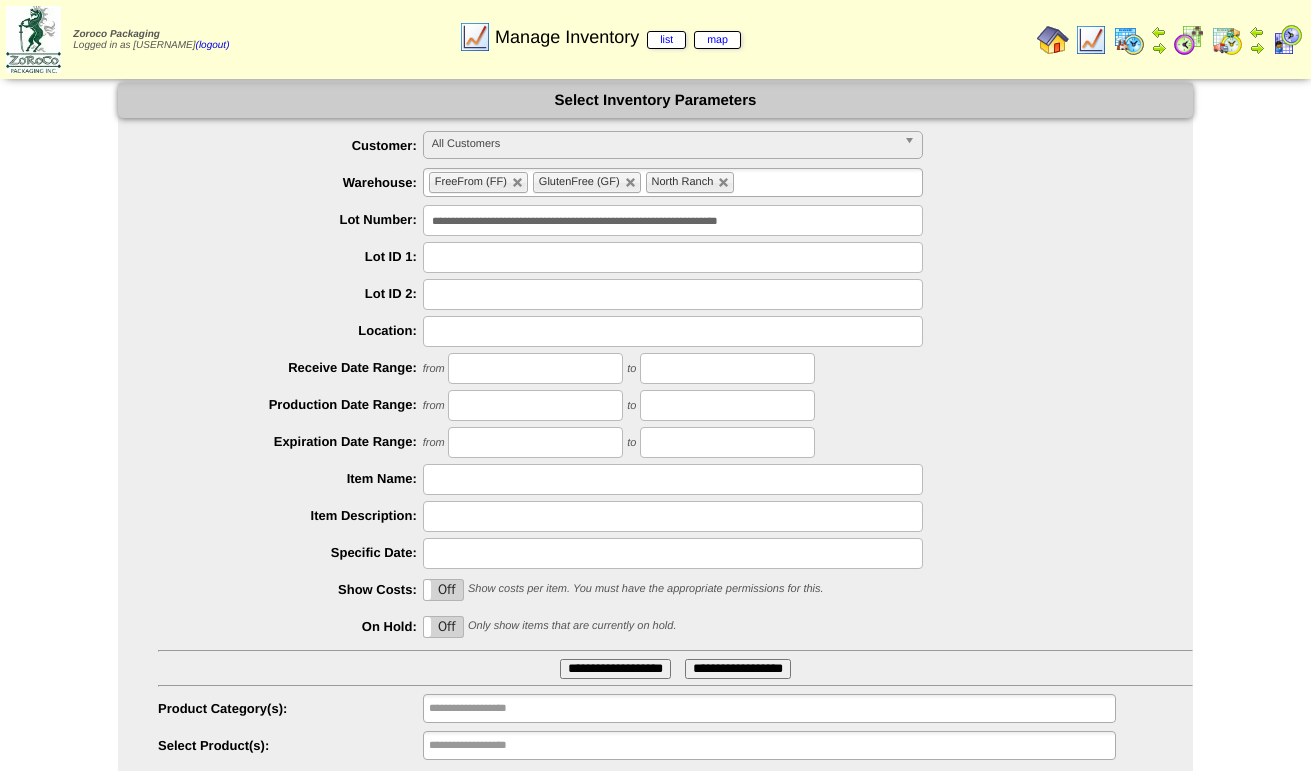 scroll, scrollTop: 0, scrollLeft: 0, axis: both 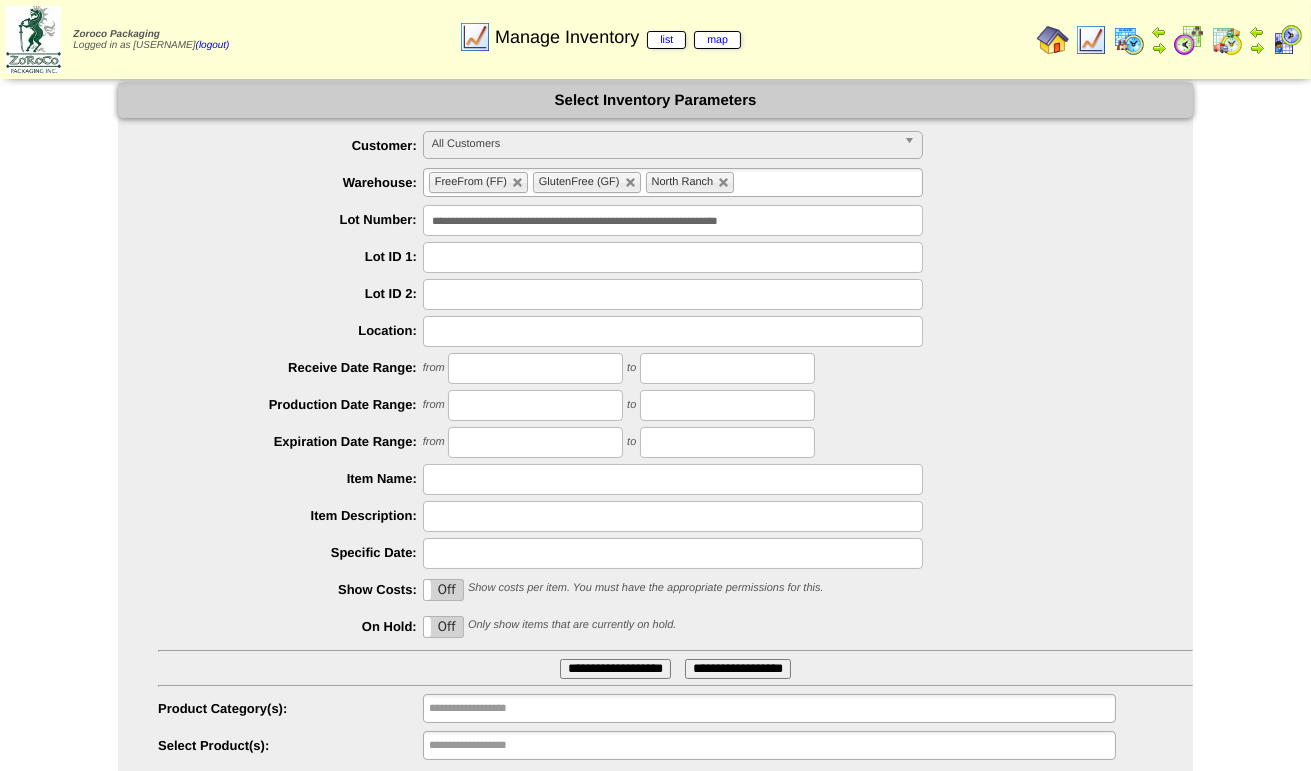 drag, startPoint x: 435, startPoint y: 213, endPoint x: 1108, endPoint y: 237, distance: 673.4278 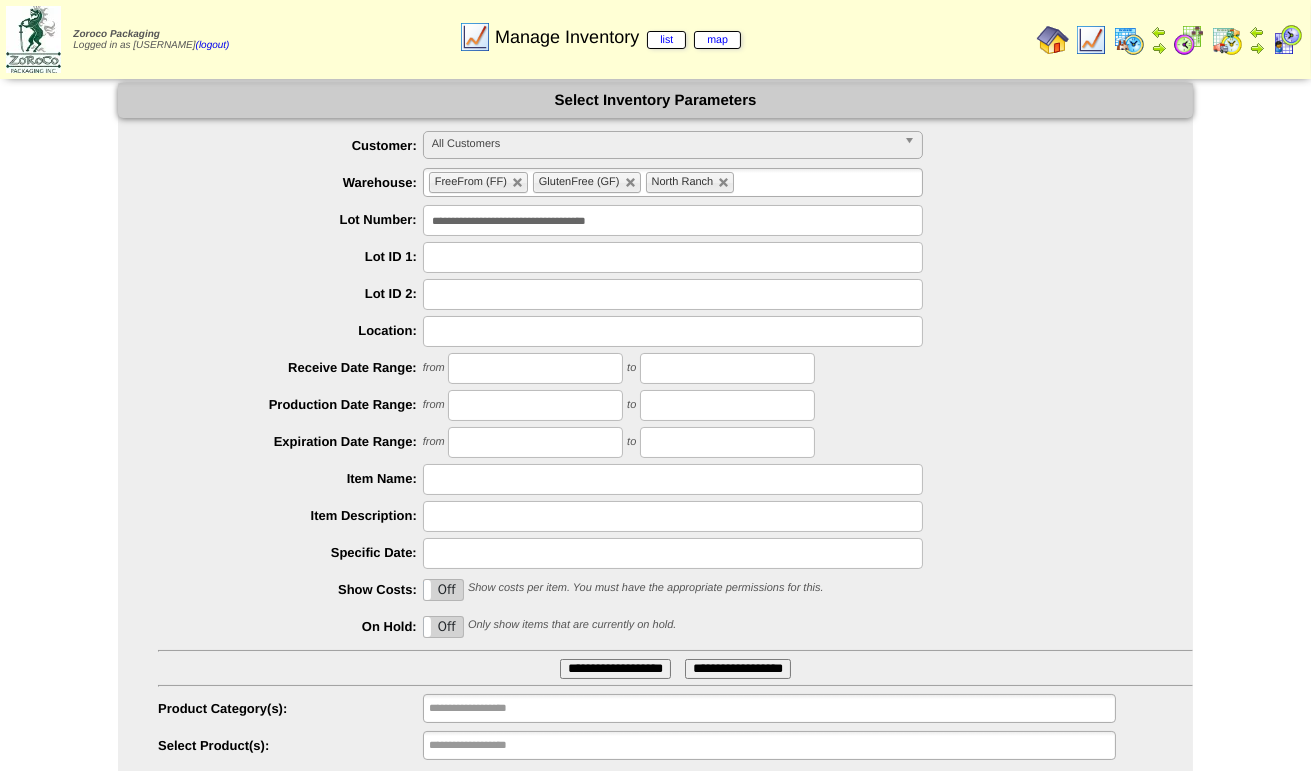 type on "**********" 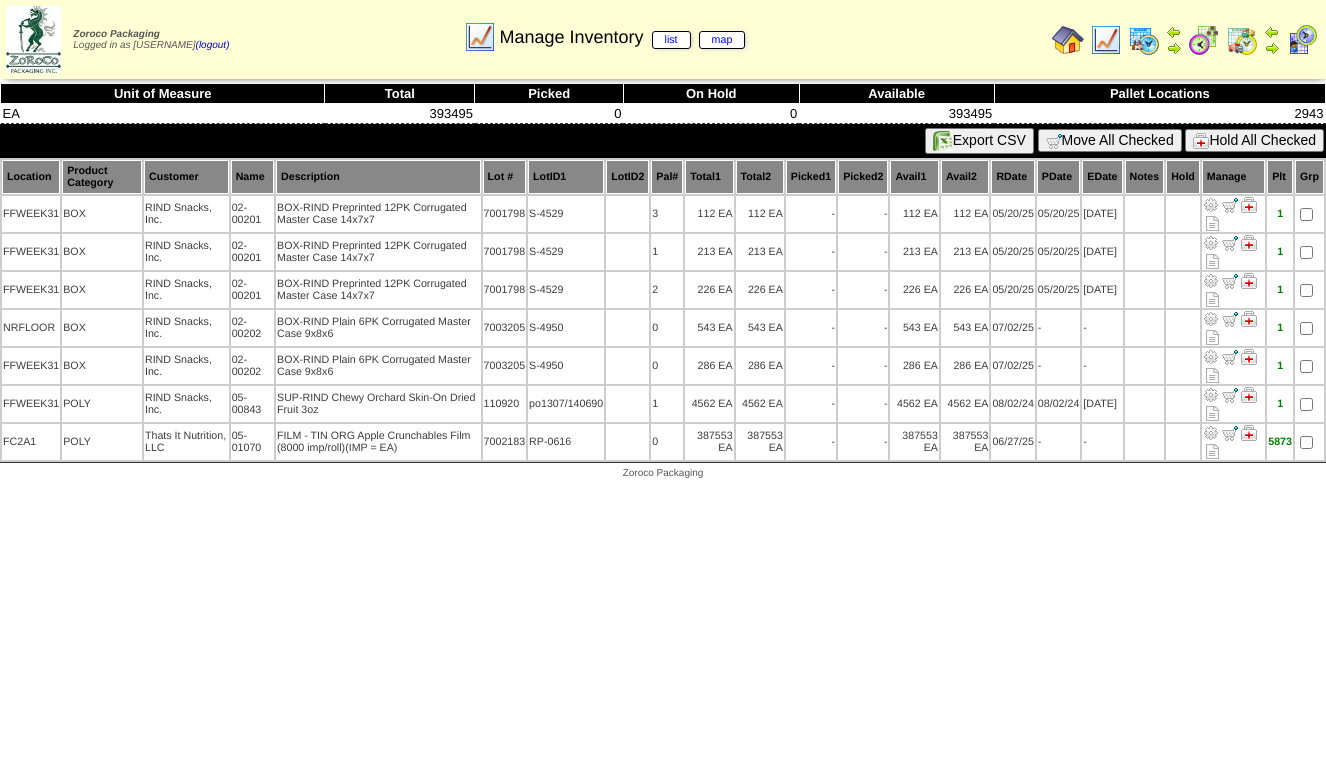 scroll, scrollTop: 0, scrollLeft: 0, axis: both 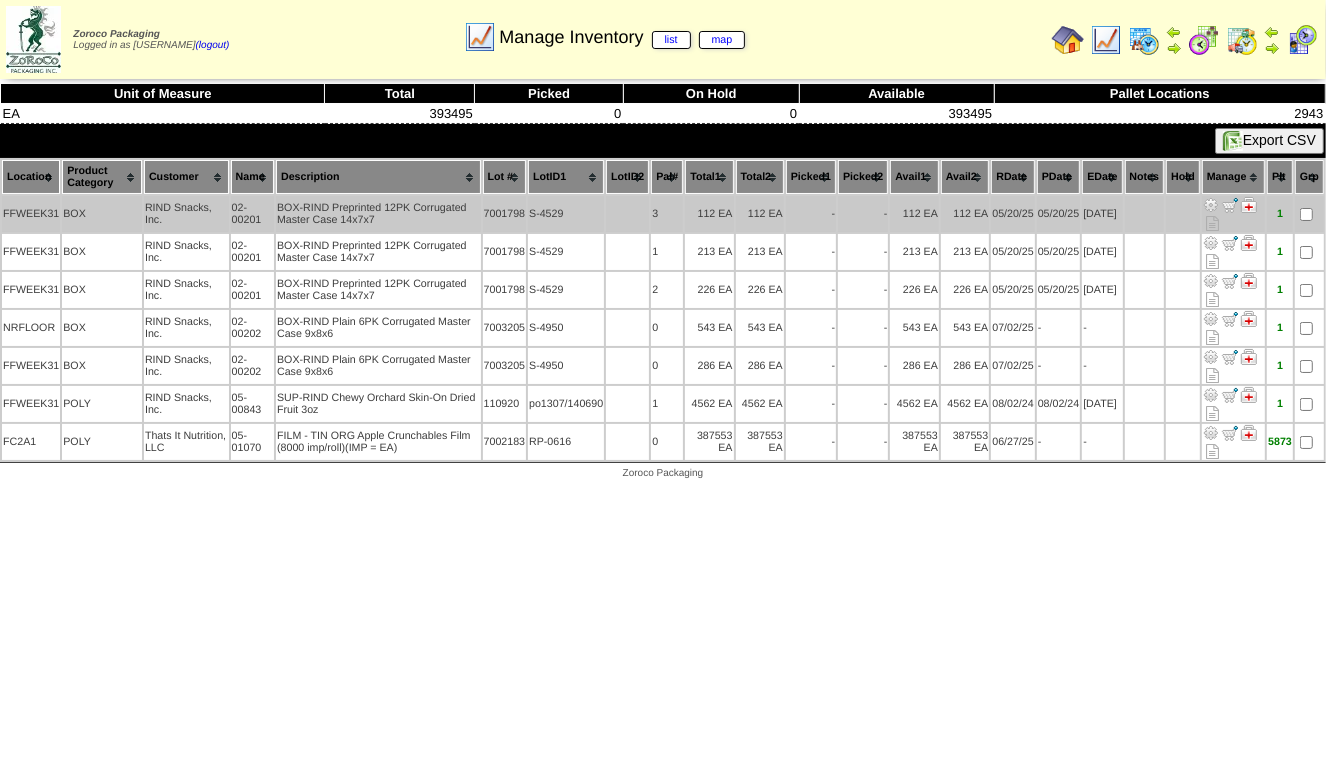 click at bounding box center (1211, 205) 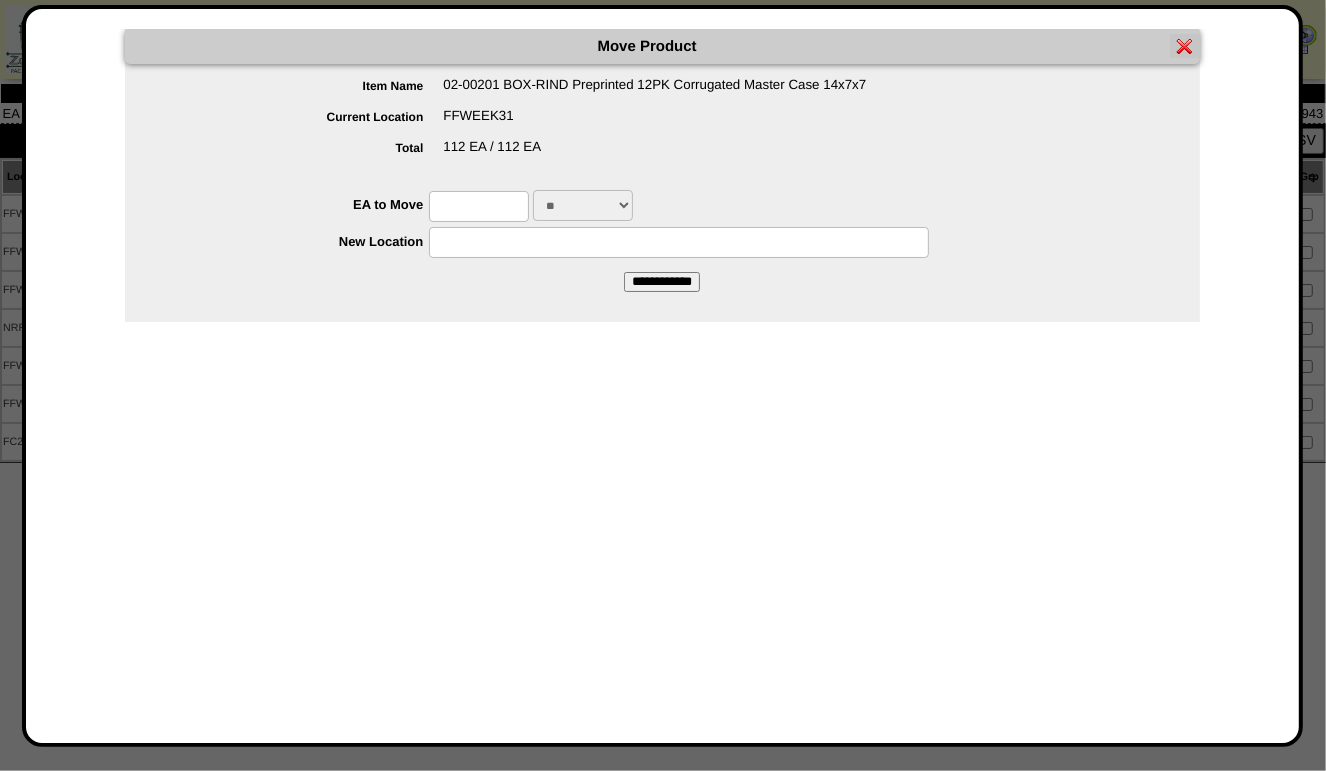 click at bounding box center [479, 206] 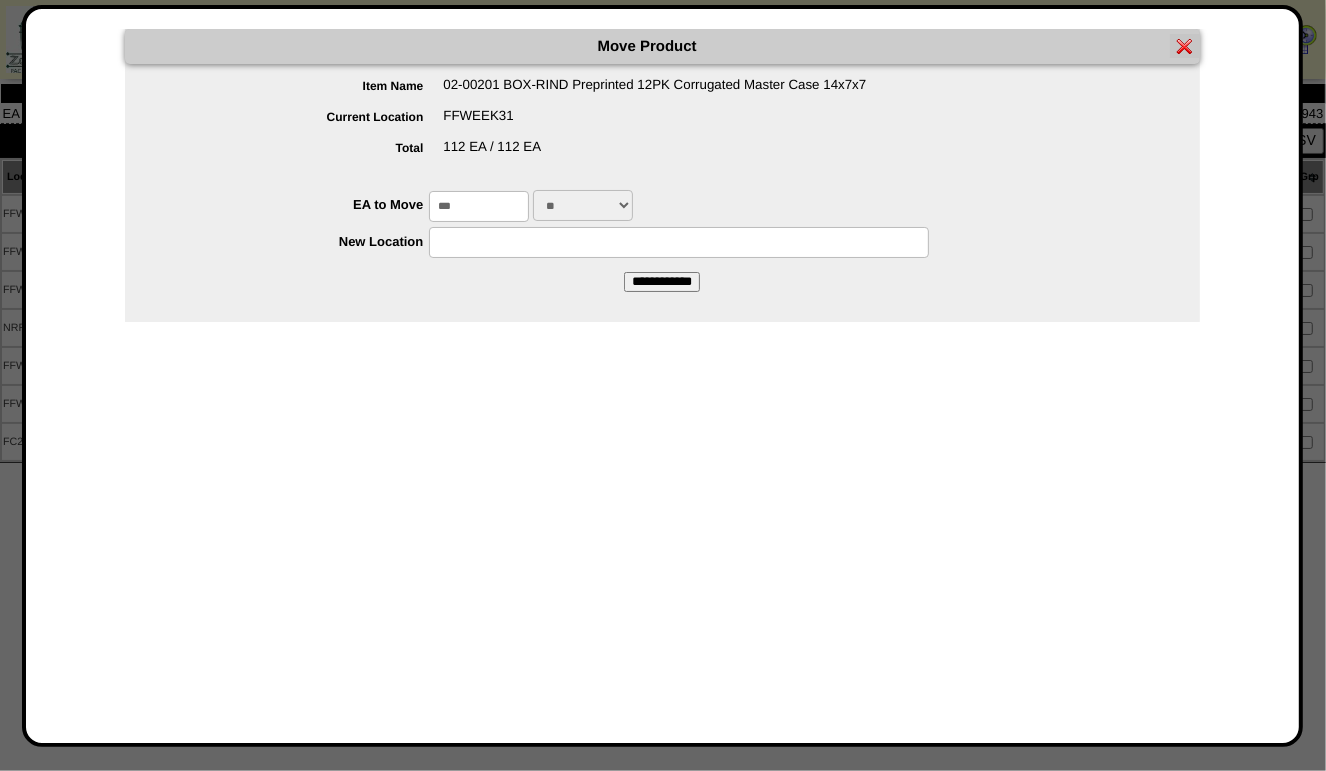 type on "***" 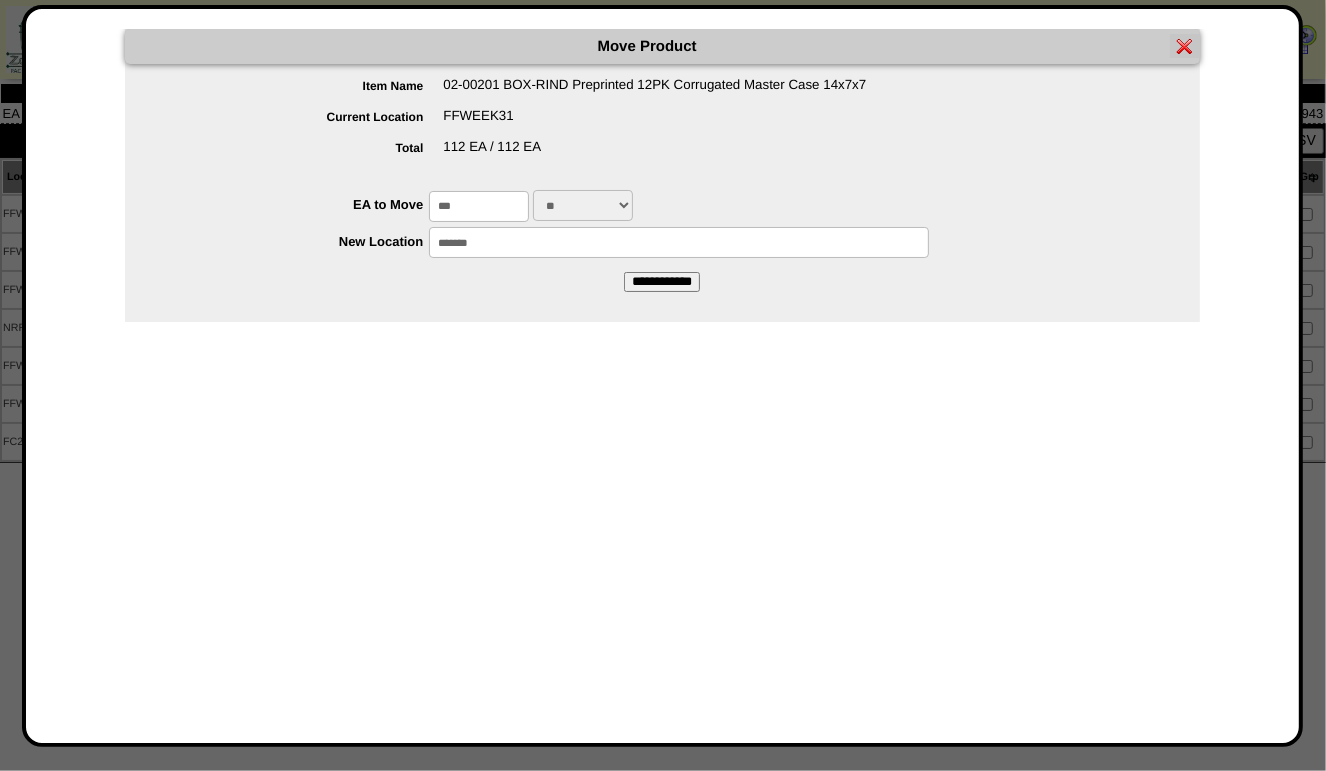 click on "**********" at bounding box center [662, 282] 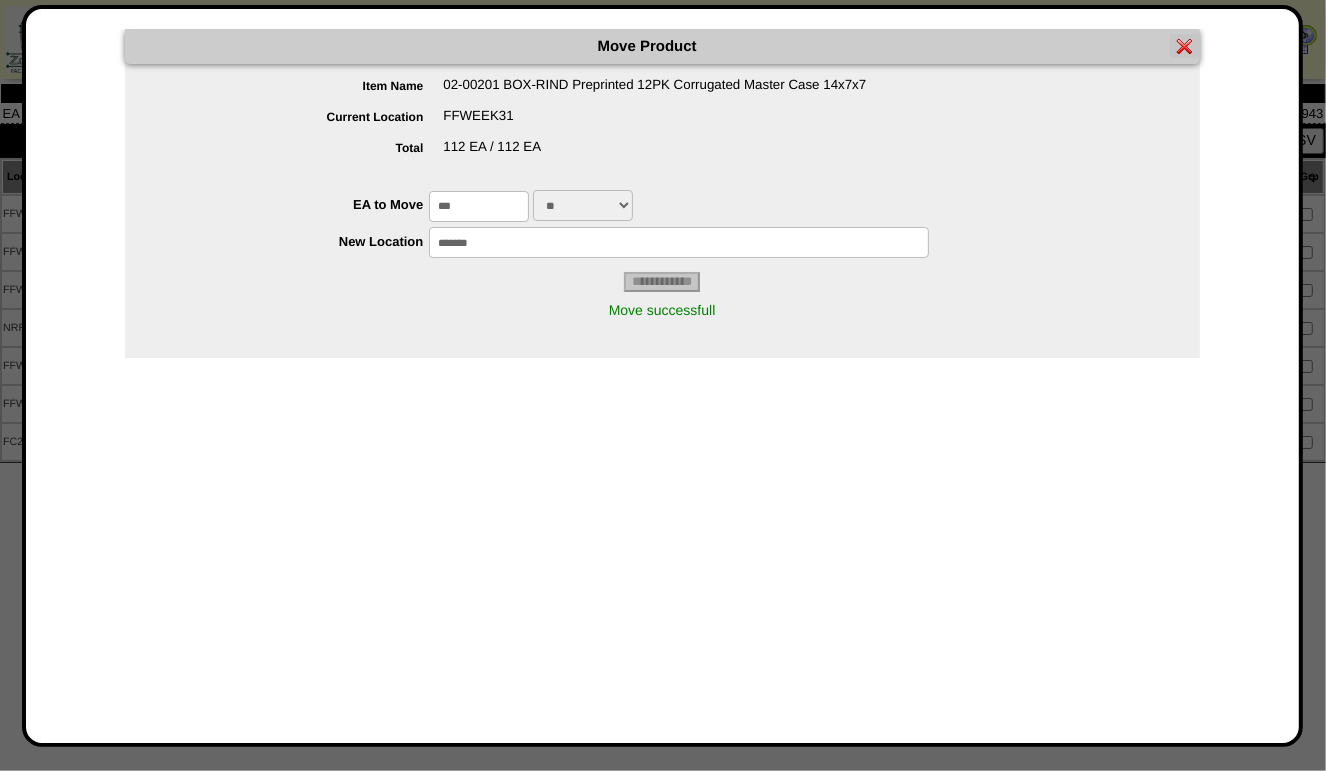 click at bounding box center (1185, 46) 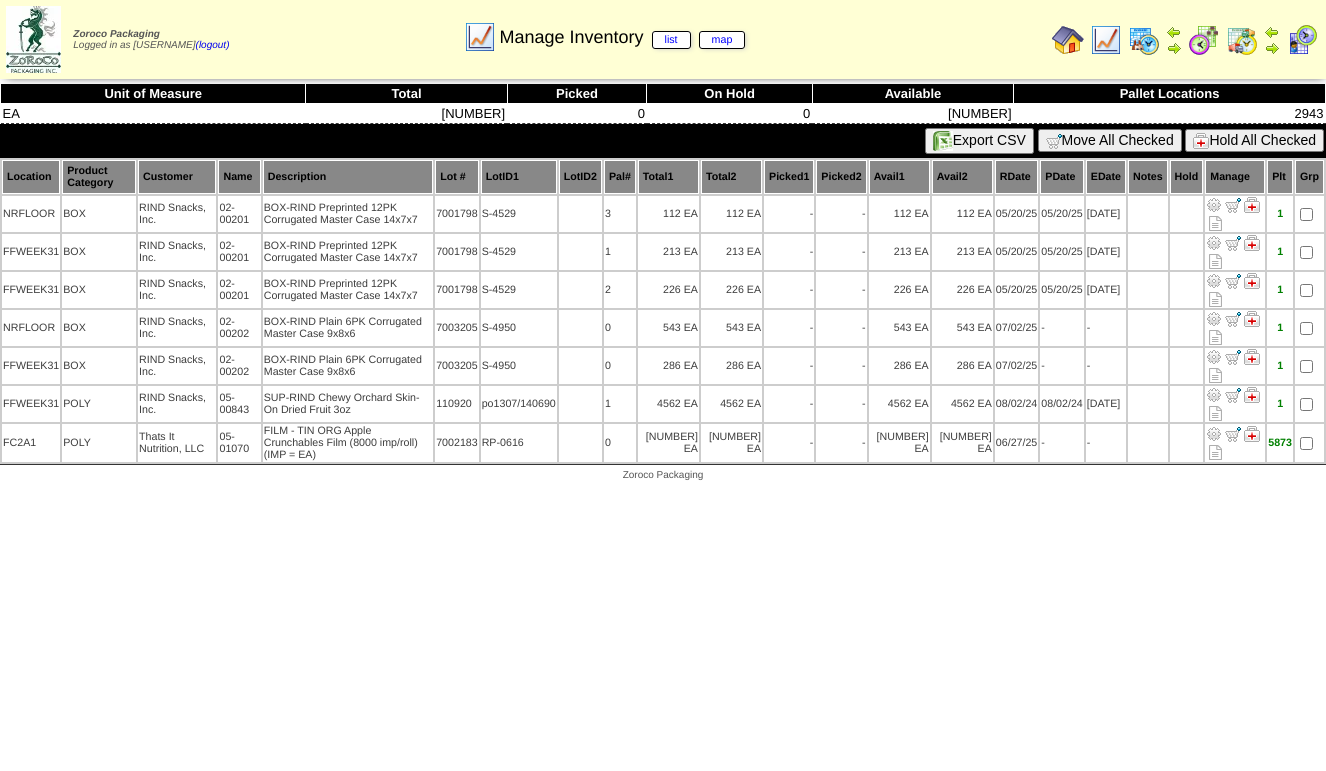 scroll, scrollTop: 0, scrollLeft: 0, axis: both 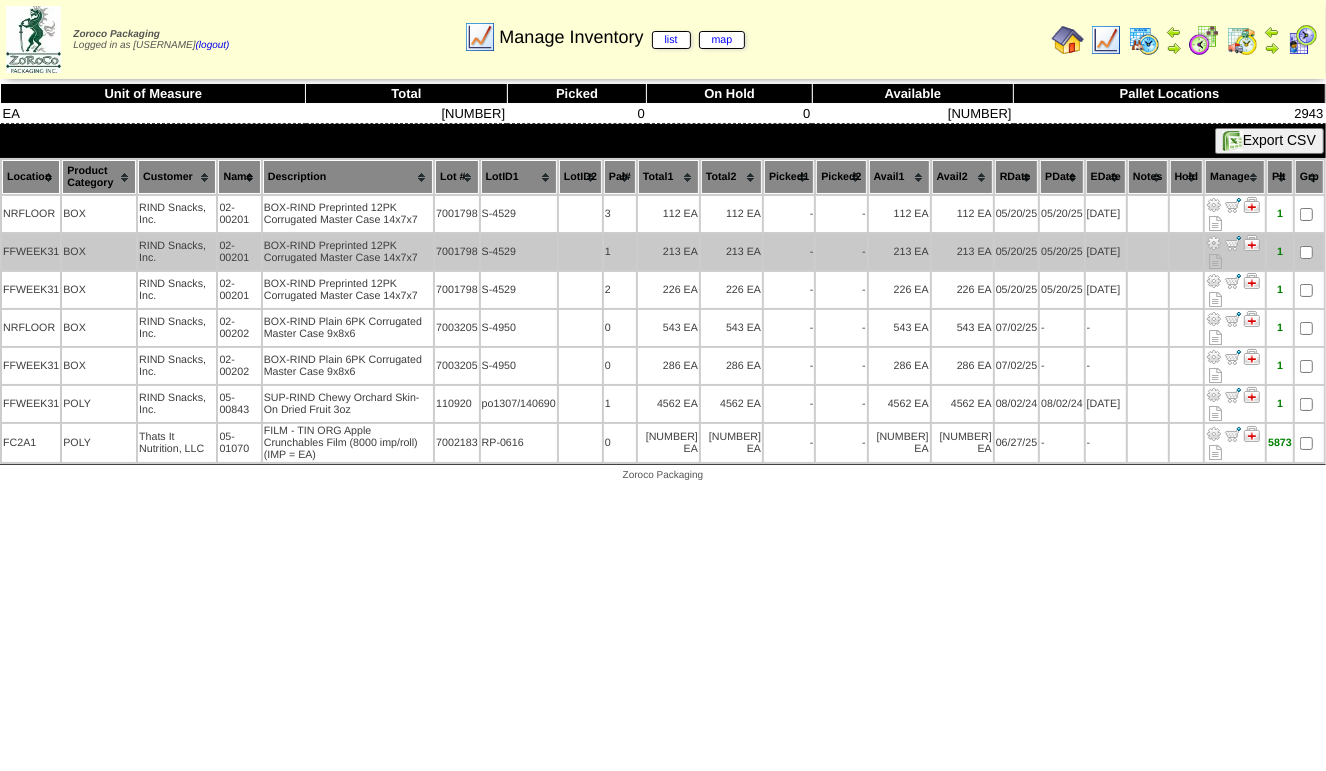 click at bounding box center [1214, 243] 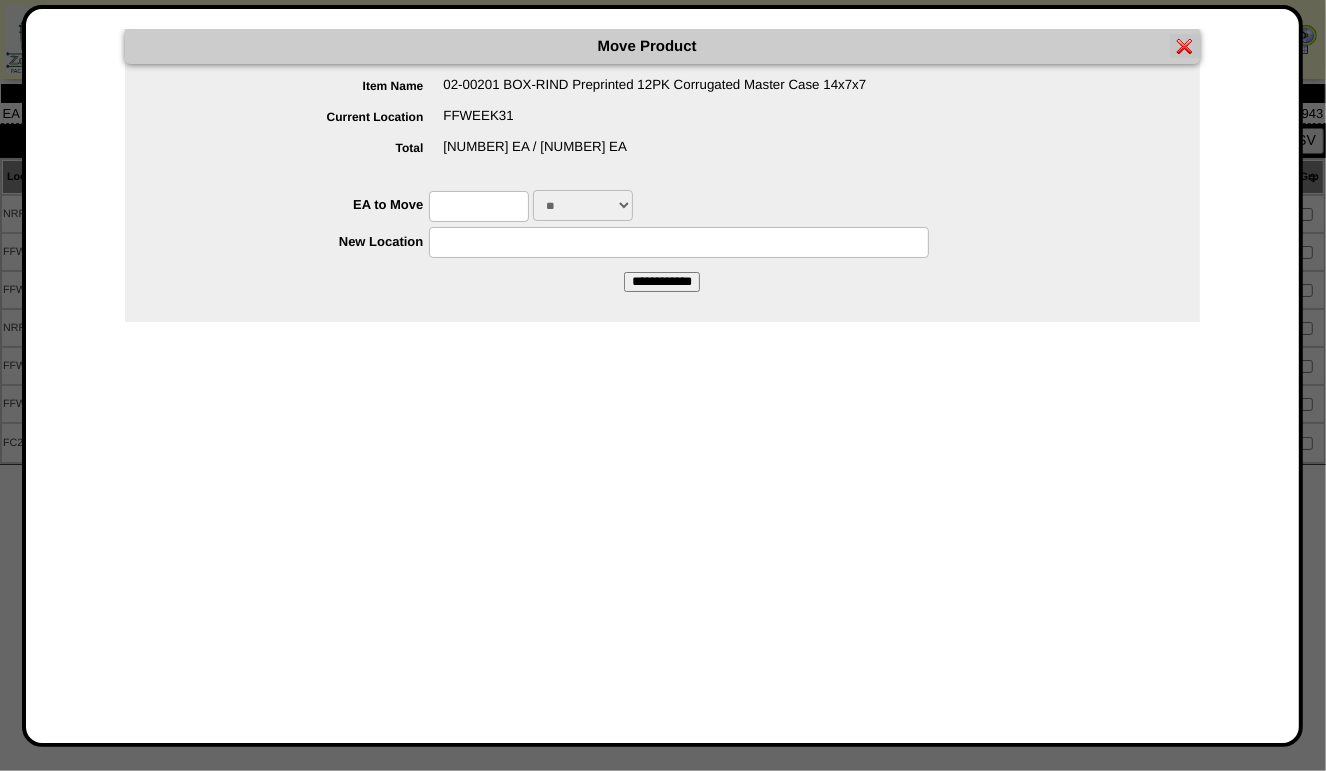 click at bounding box center (479, 206) 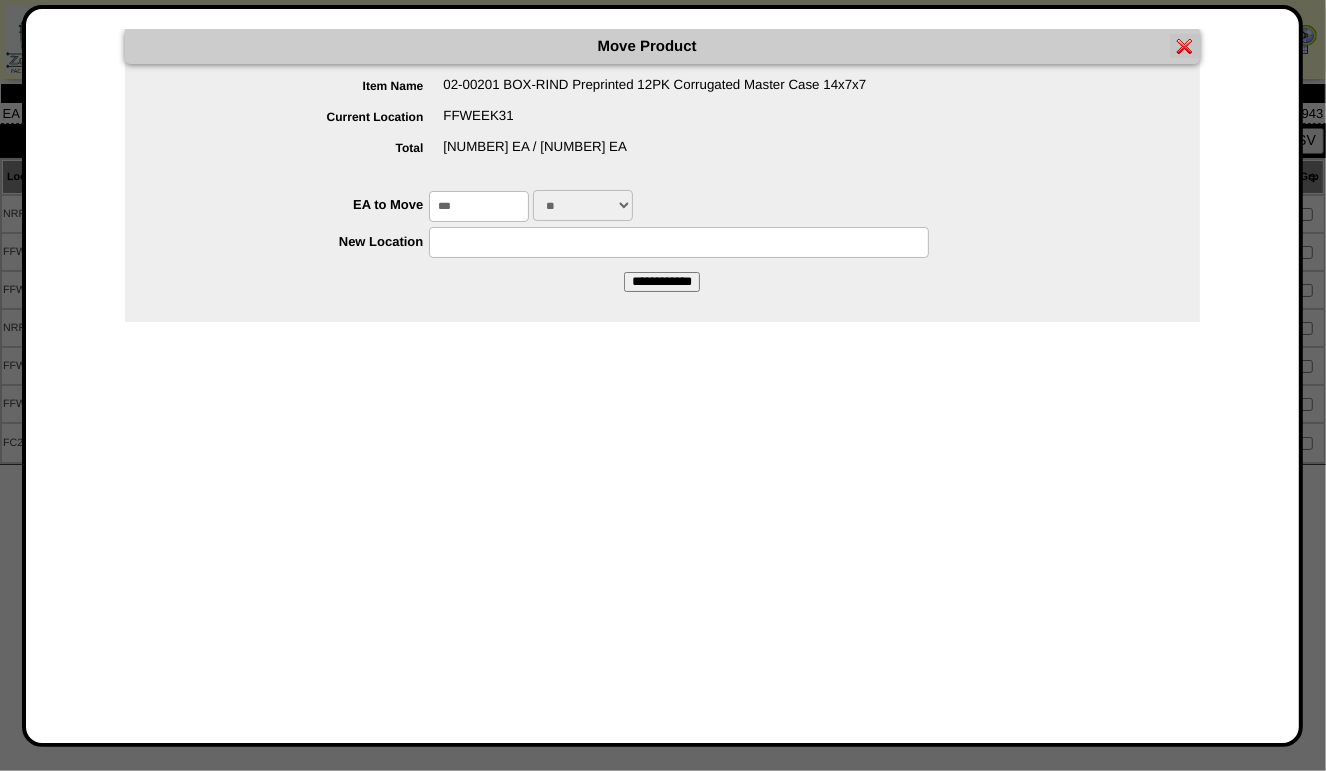 type on "***" 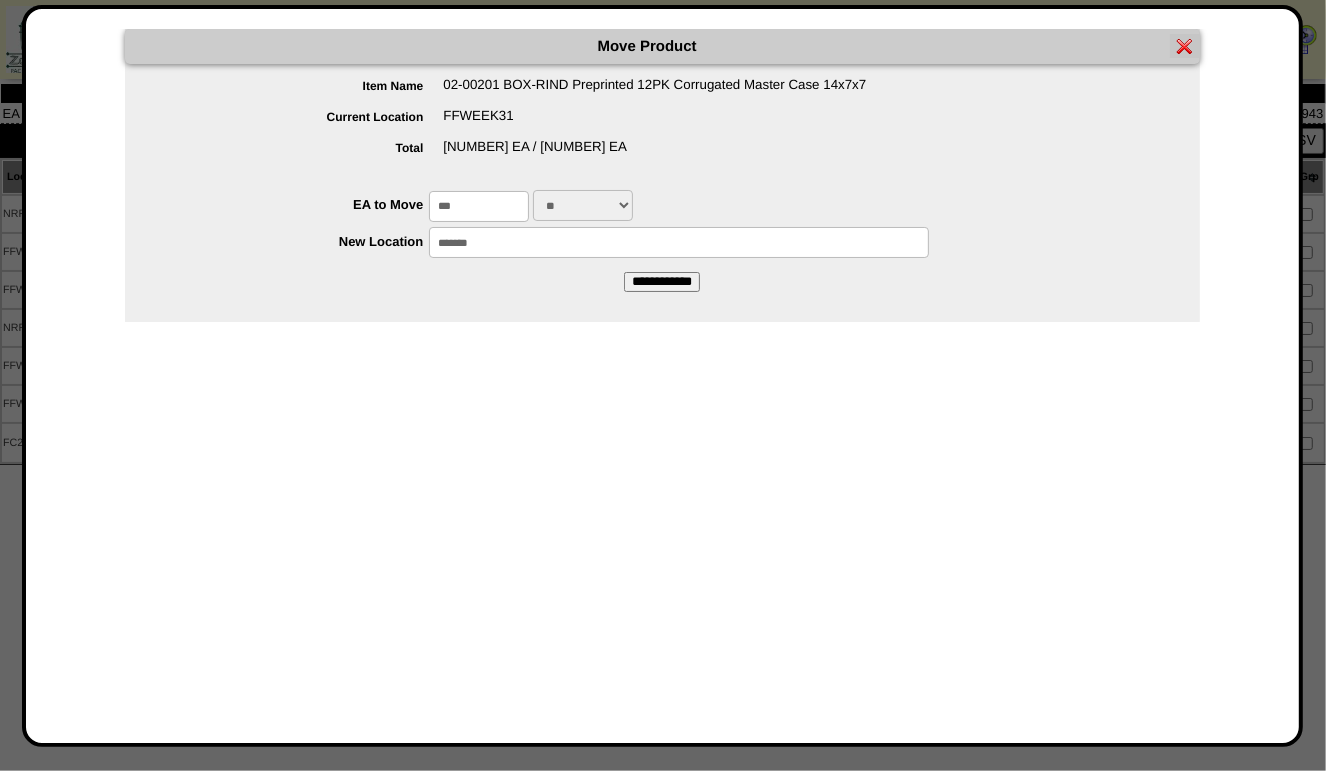 click on "**********" at bounding box center [662, 282] 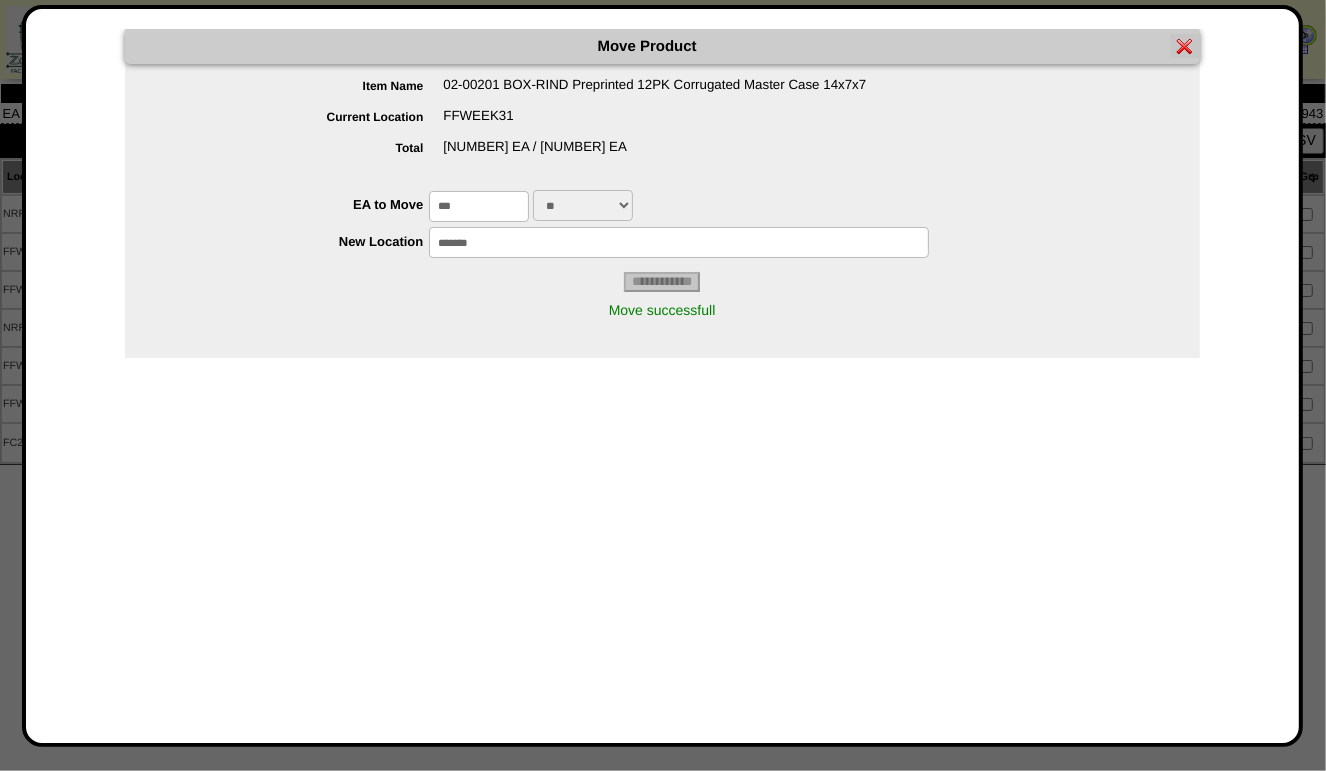 click at bounding box center [1185, 46] 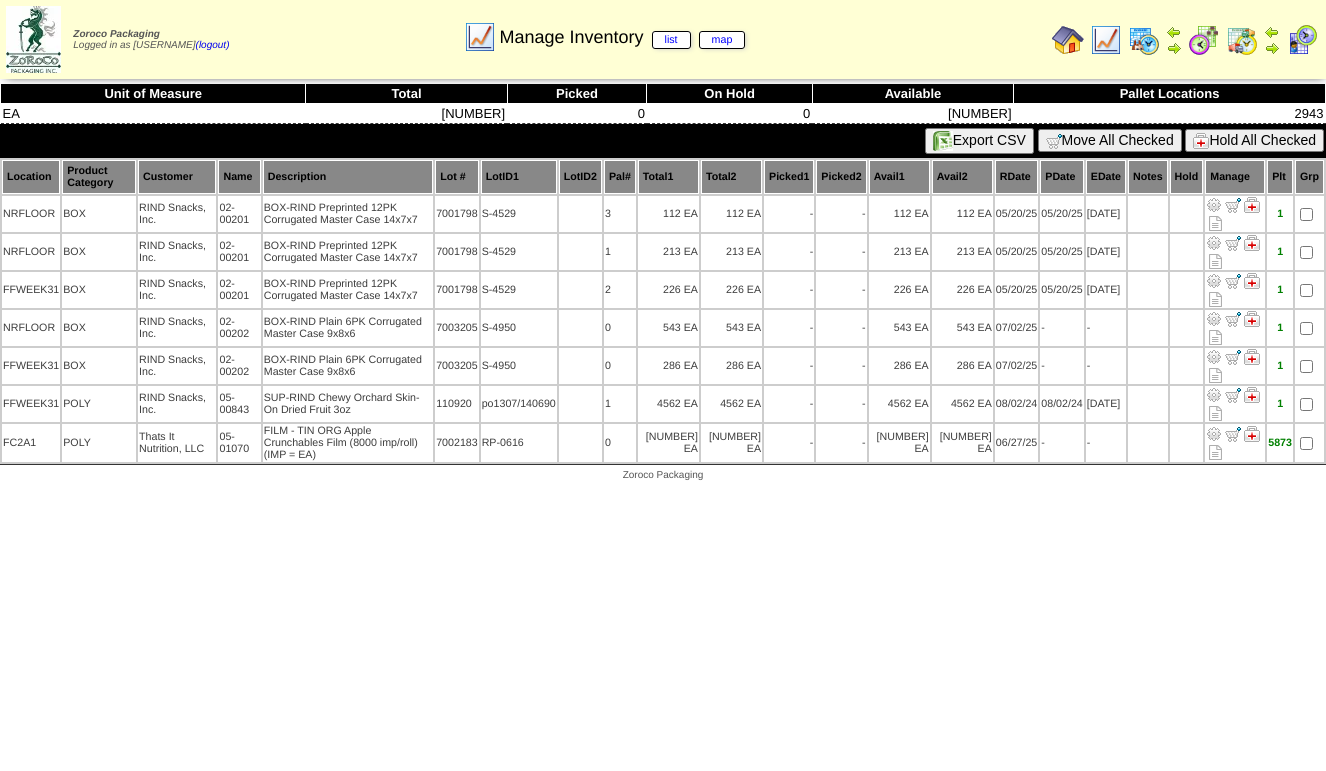 scroll, scrollTop: 0, scrollLeft: 0, axis: both 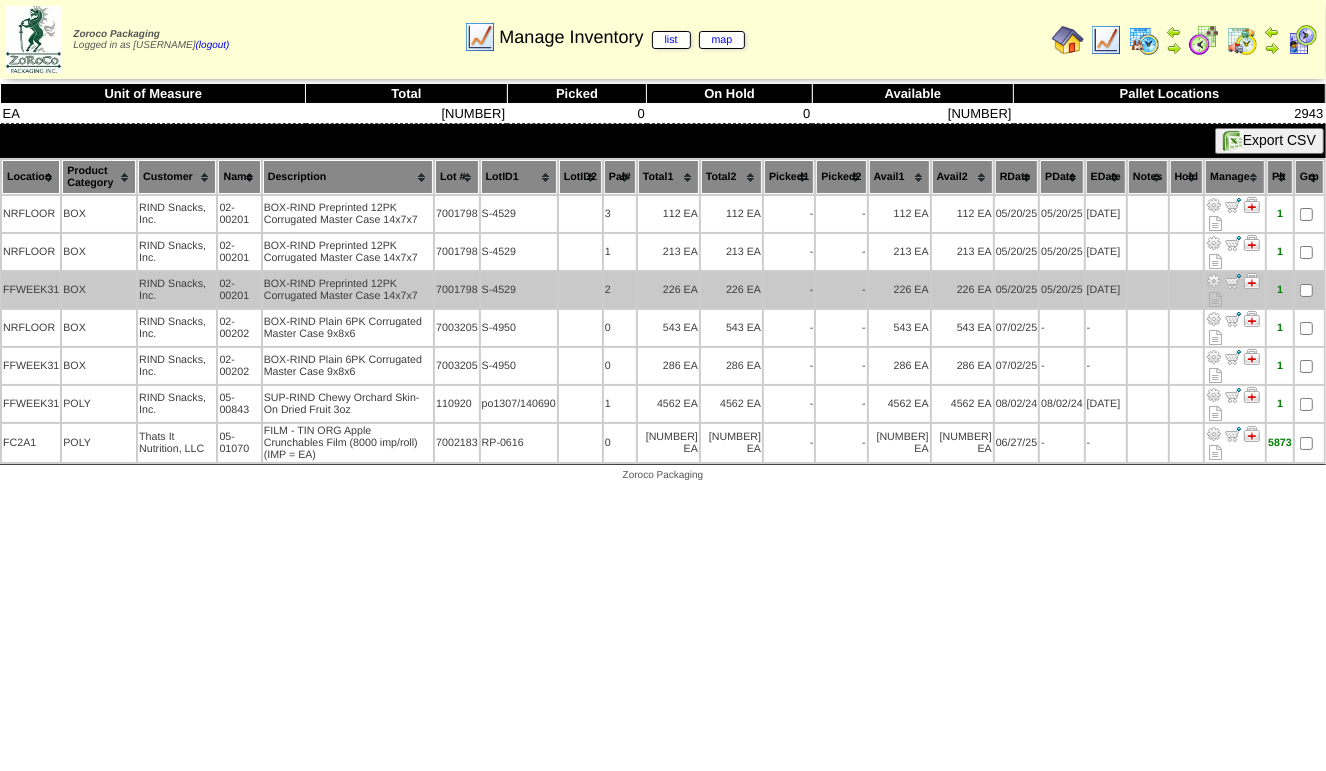 click at bounding box center (1214, 281) 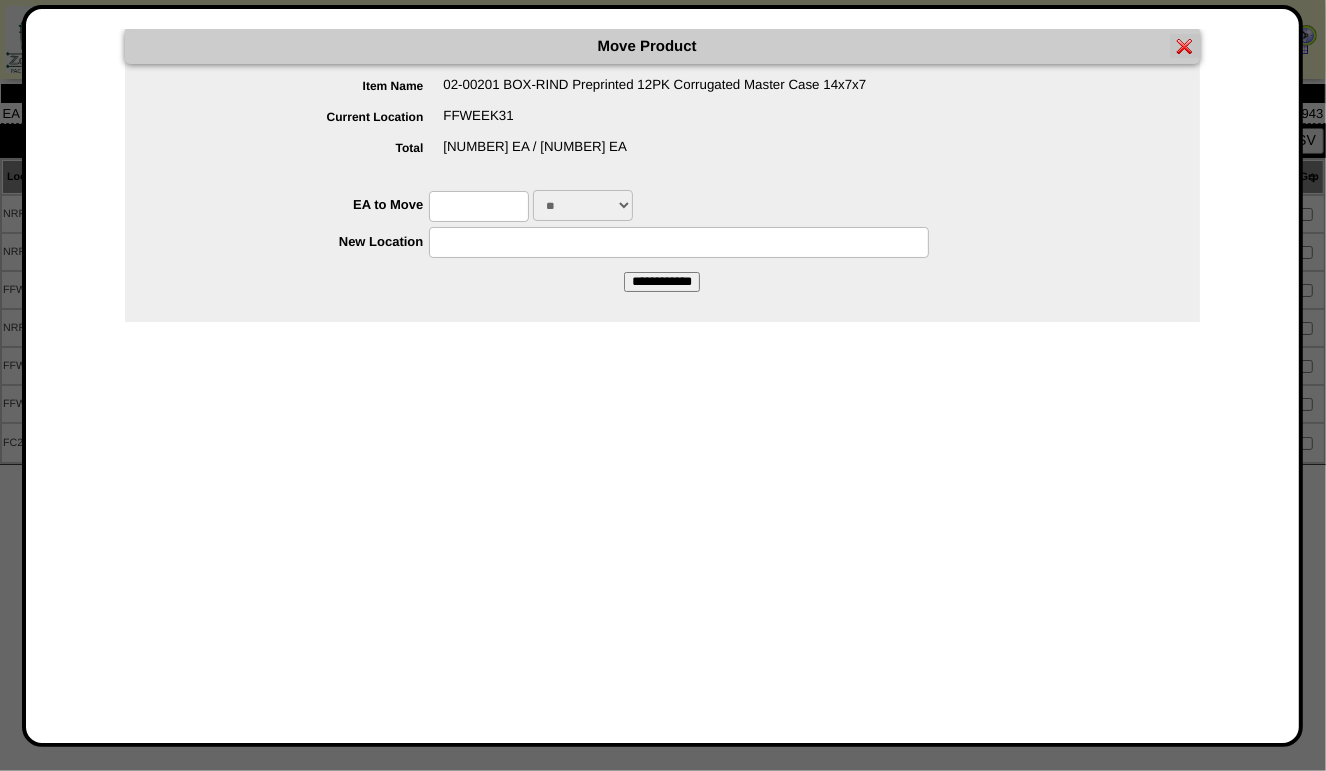 click at bounding box center [479, 206] 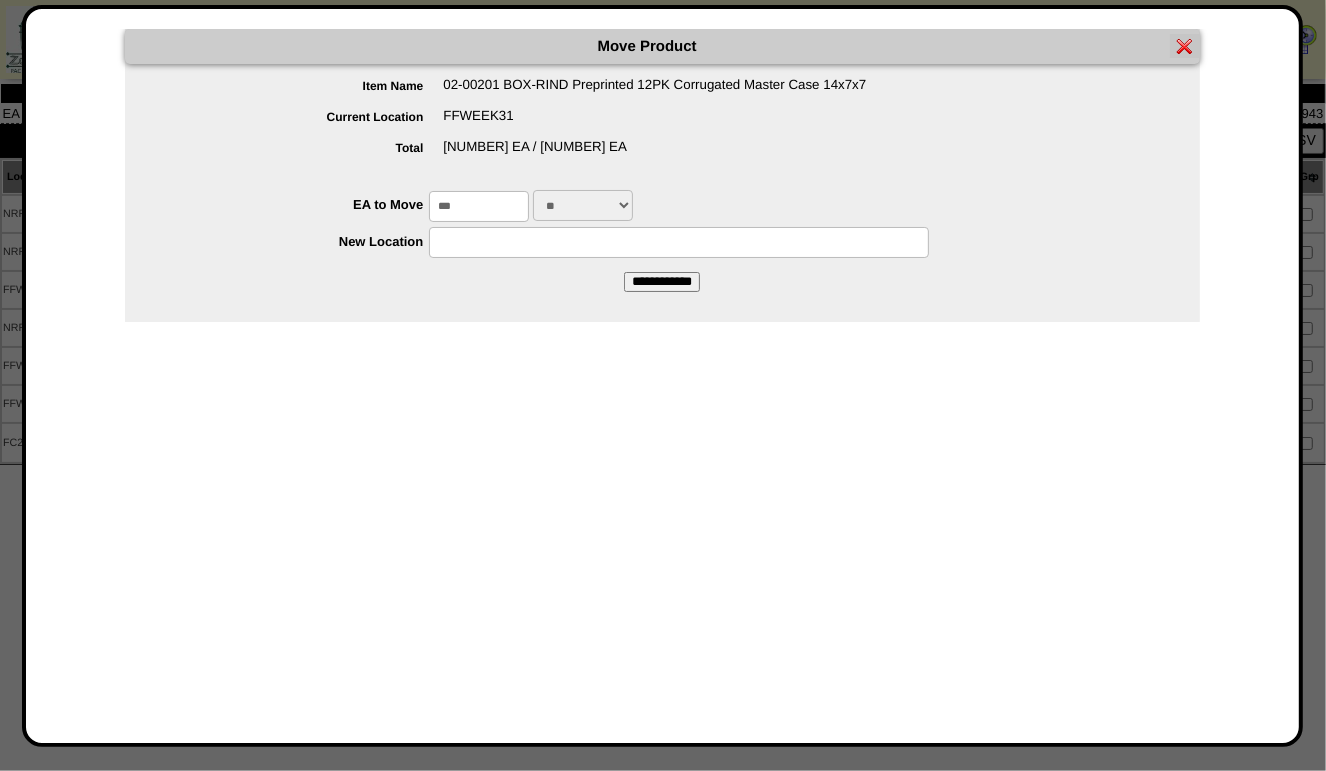 type on "***" 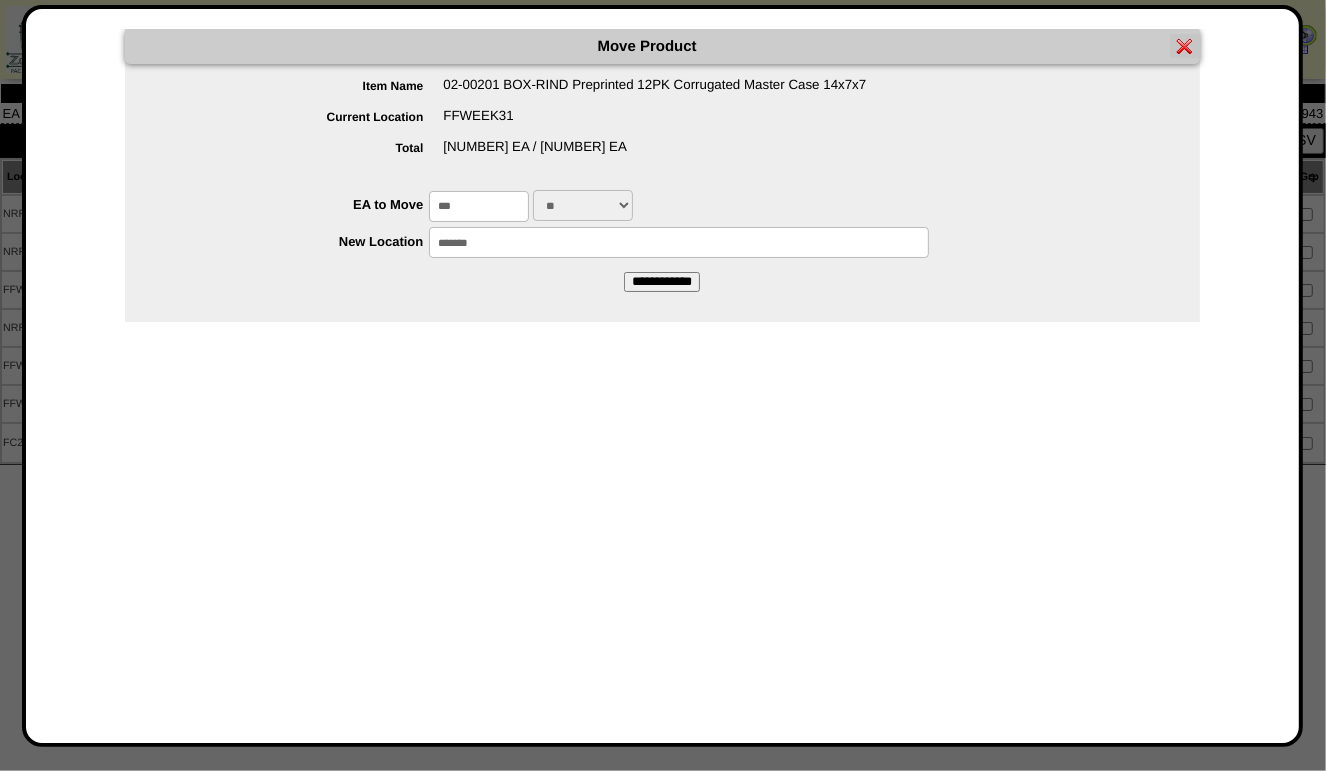 click on "**********" at bounding box center [662, 282] 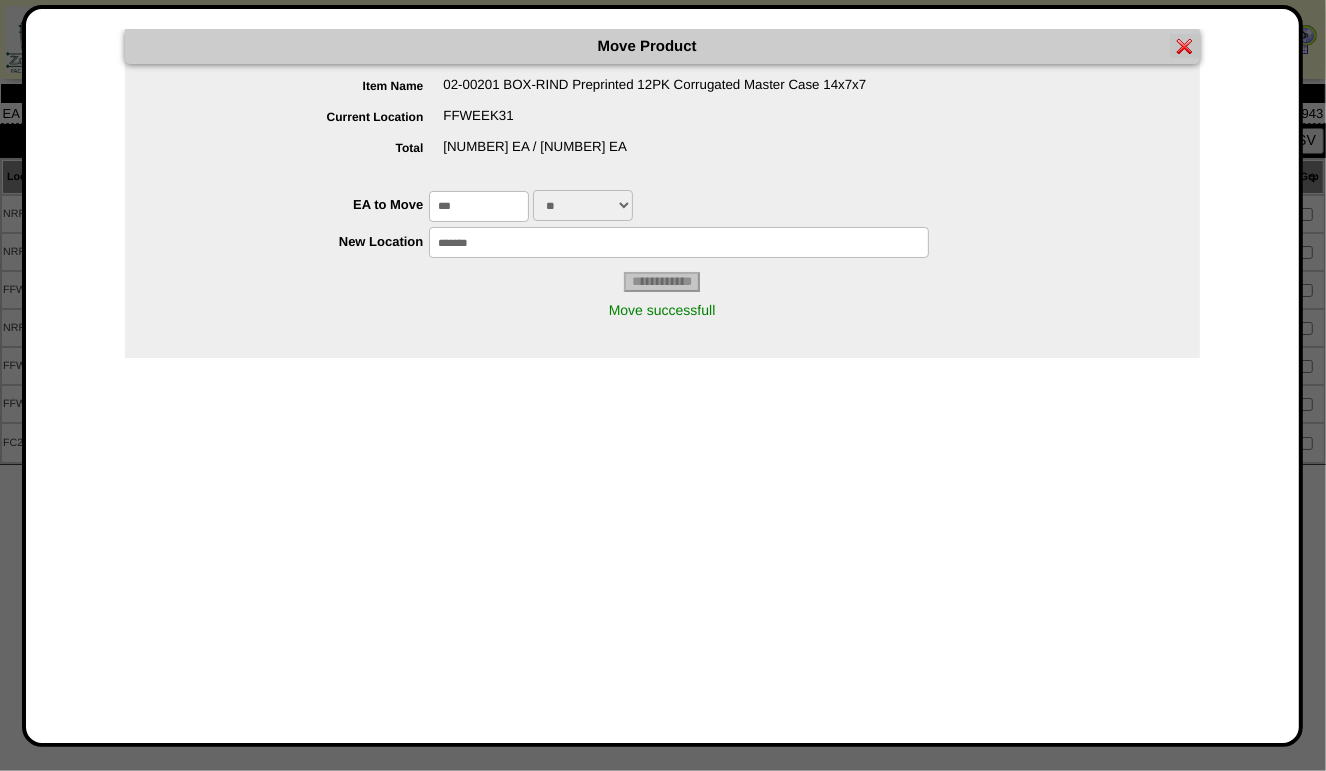 click at bounding box center (1185, 46) 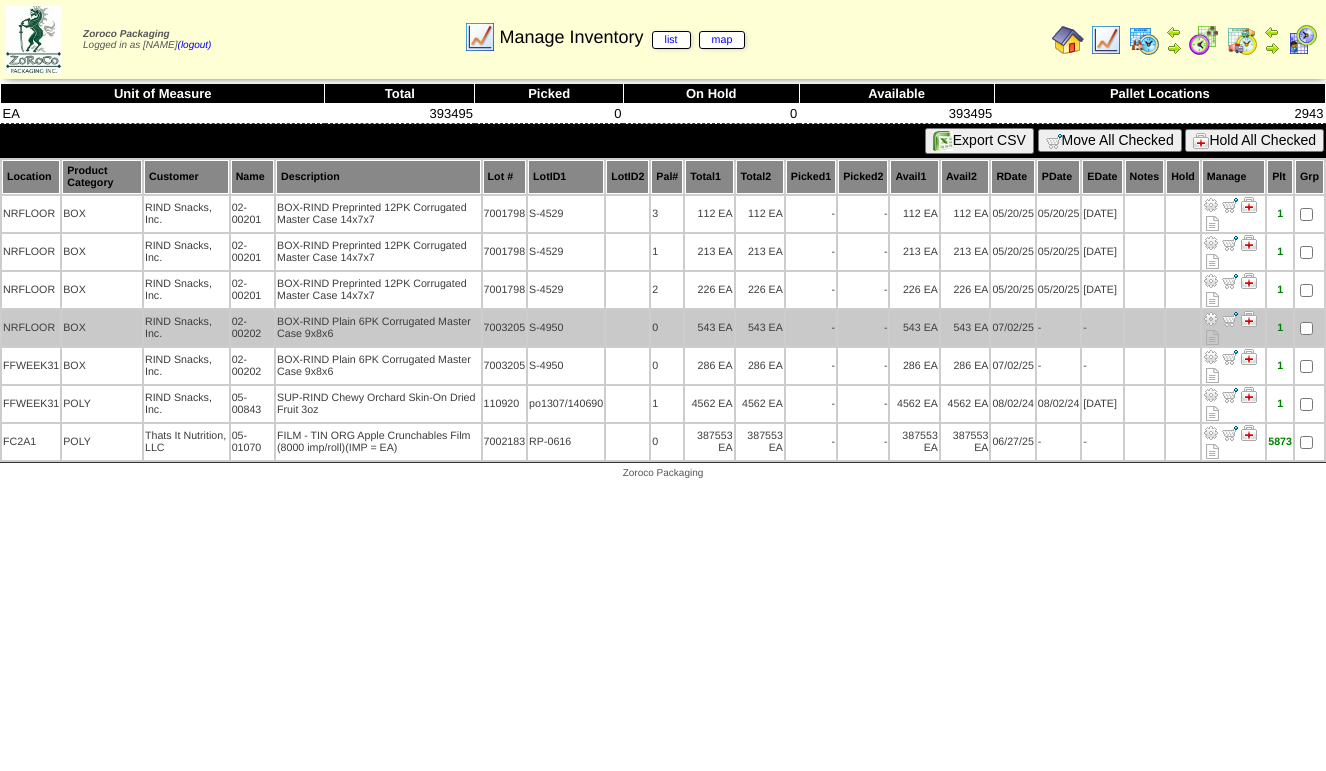 scroll, scrollTop: 0, scrollLeft: 0, axis: both 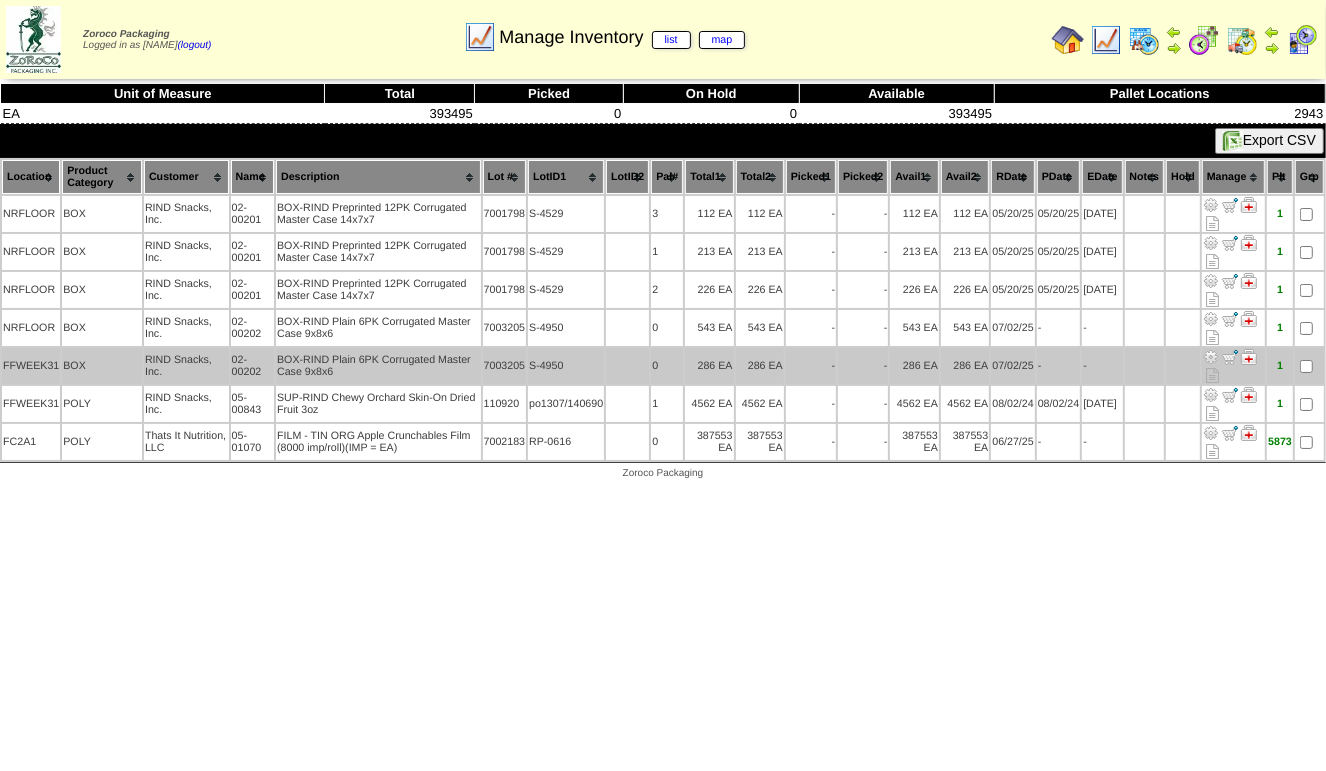 click at bounding box center [1211, 357] 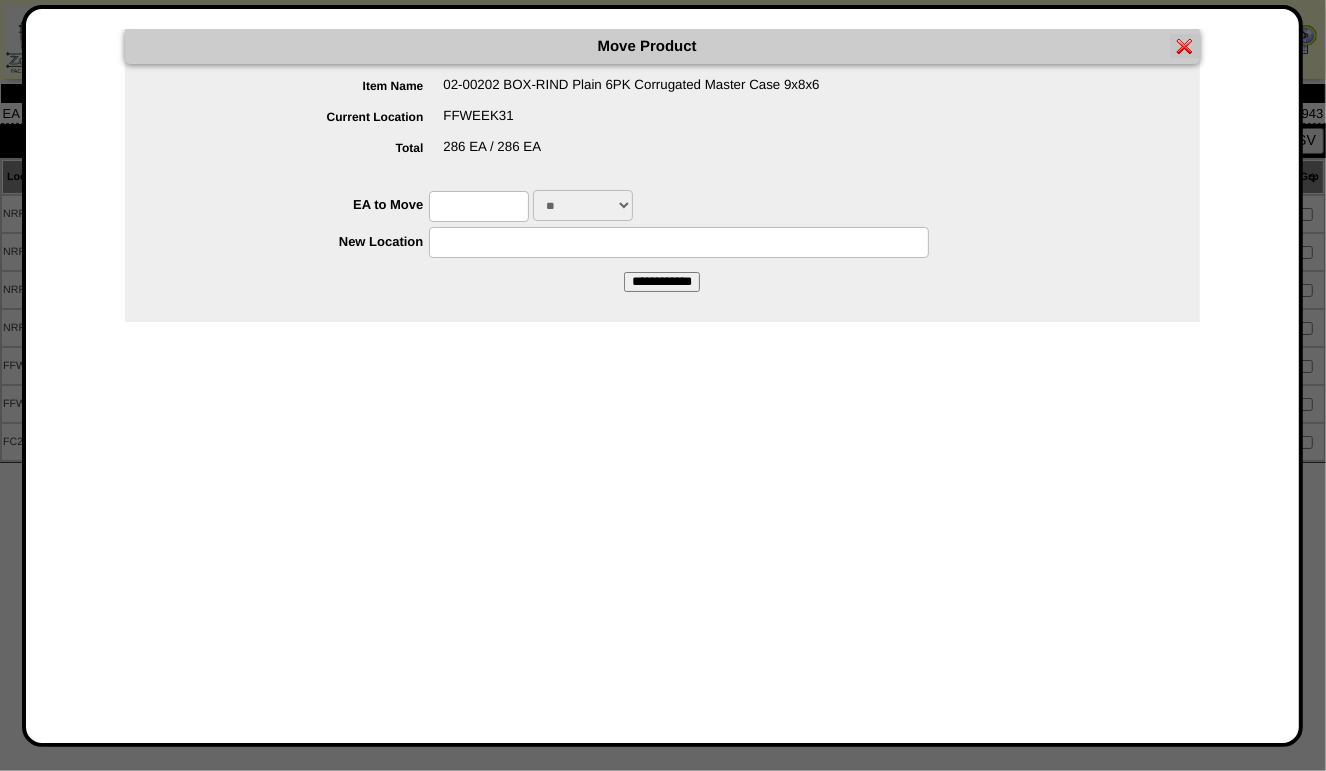 click at bounding box center [479, 206] 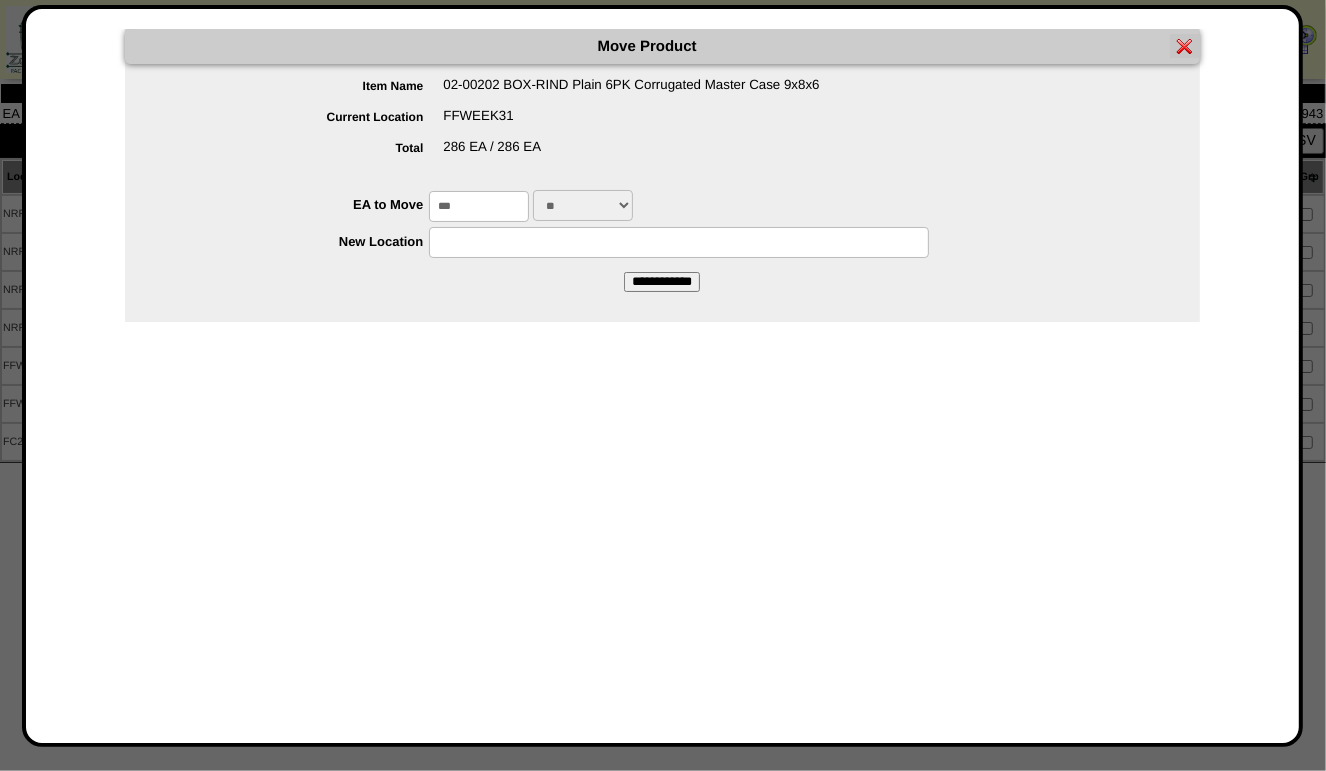 type on "***" 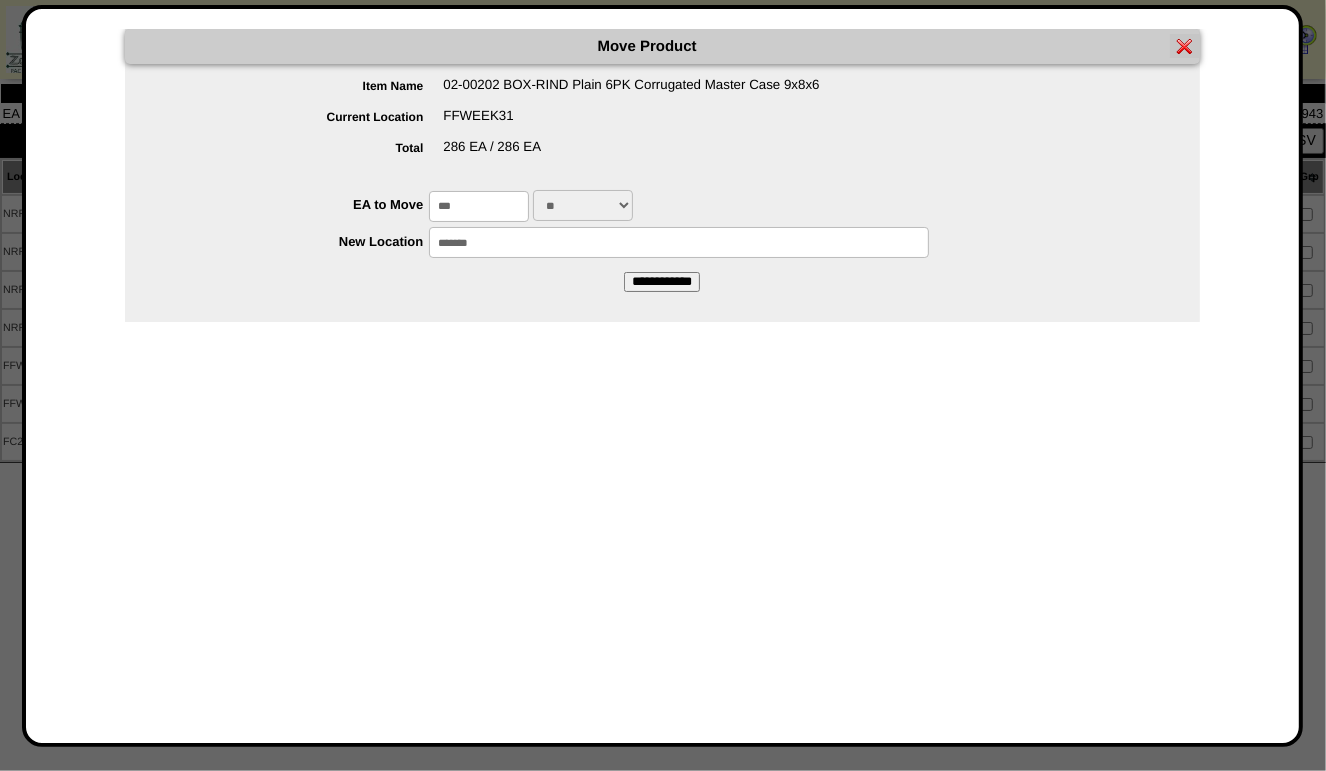 click on "**********" at bounding box center [662, 282] 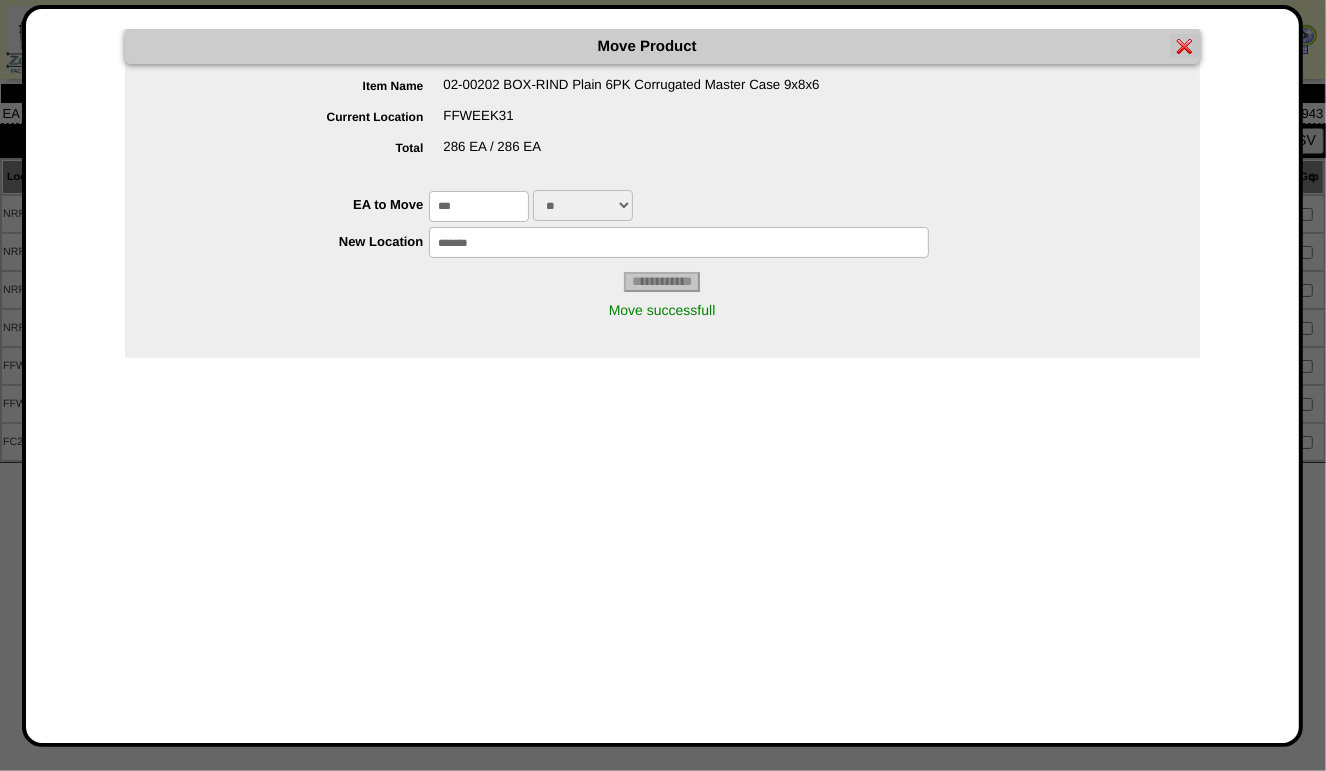 click at bounding box center (1185, 46) 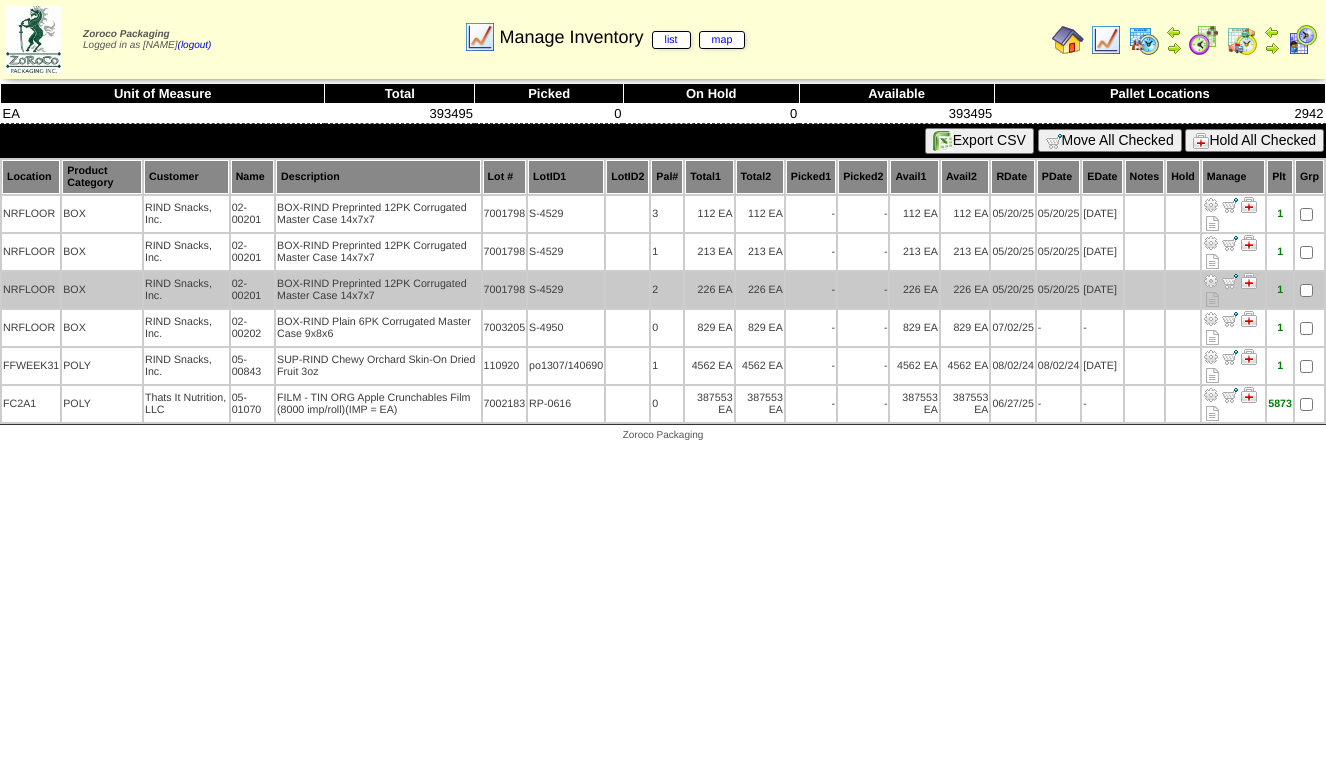 scroll, scrollTop: 0, scrollLeft: 0, axis: both 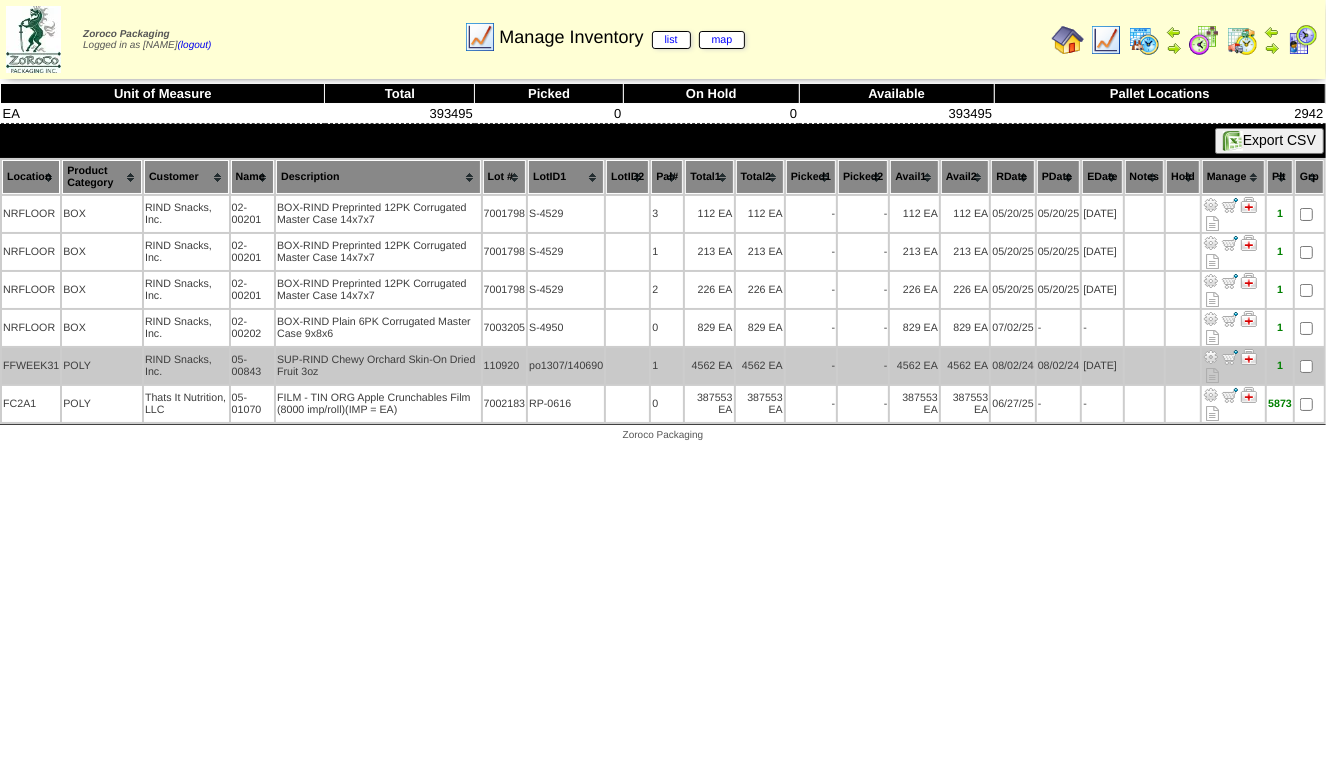 click at bounding box center [1211, 357] 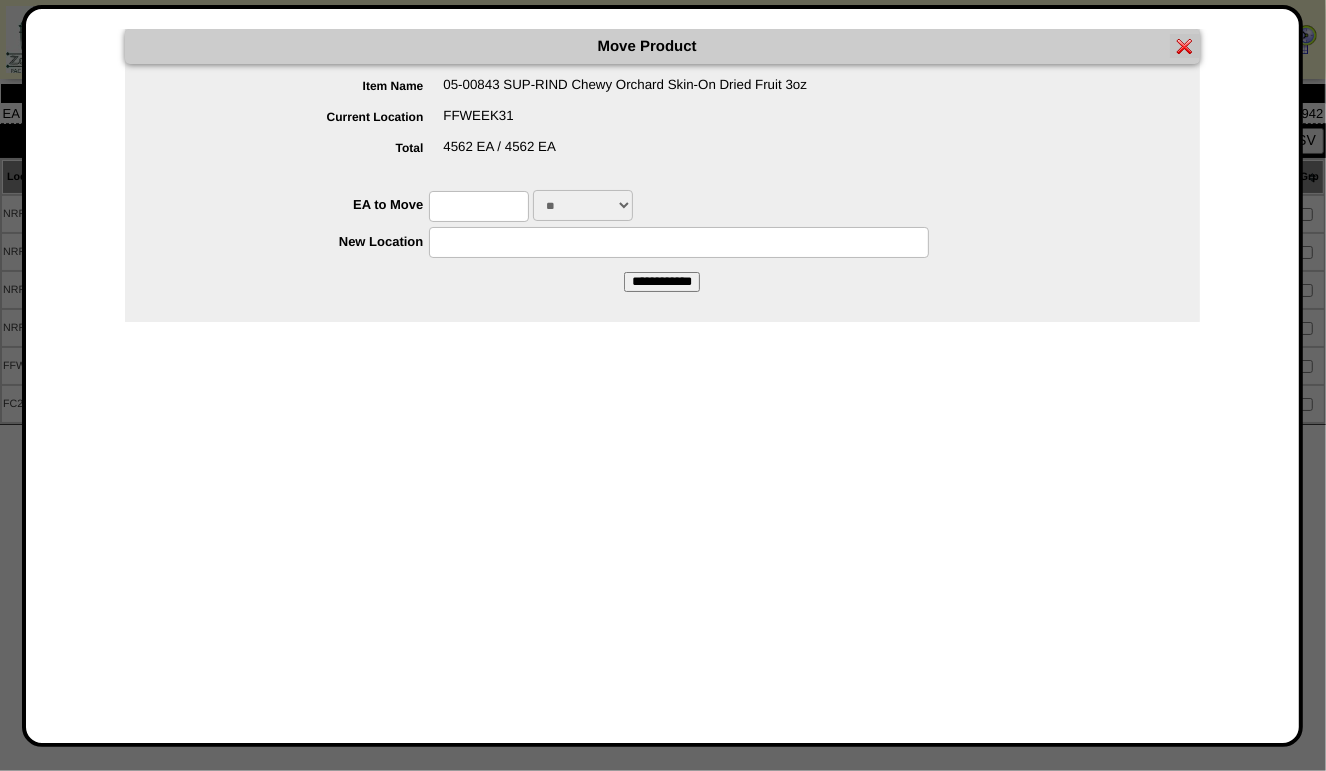click at bounding box center [479, 206] 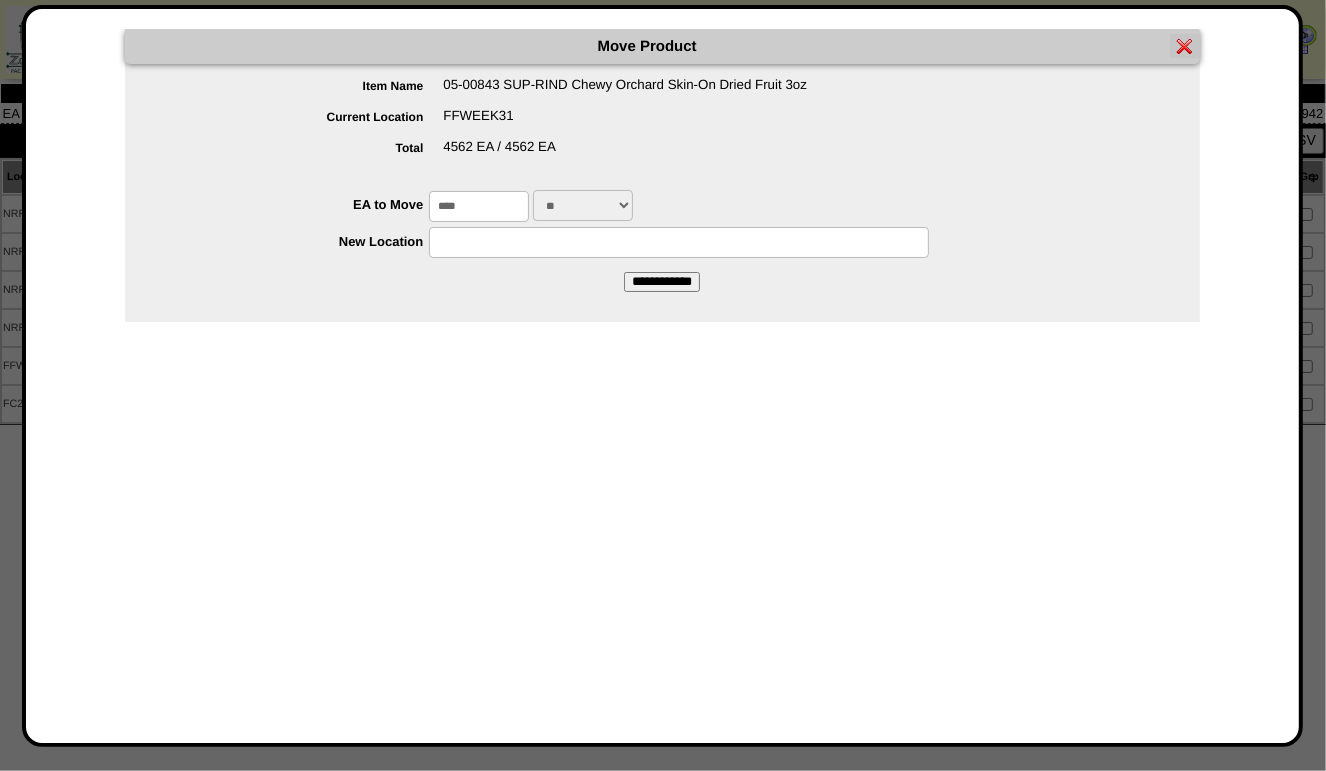 type on "****" 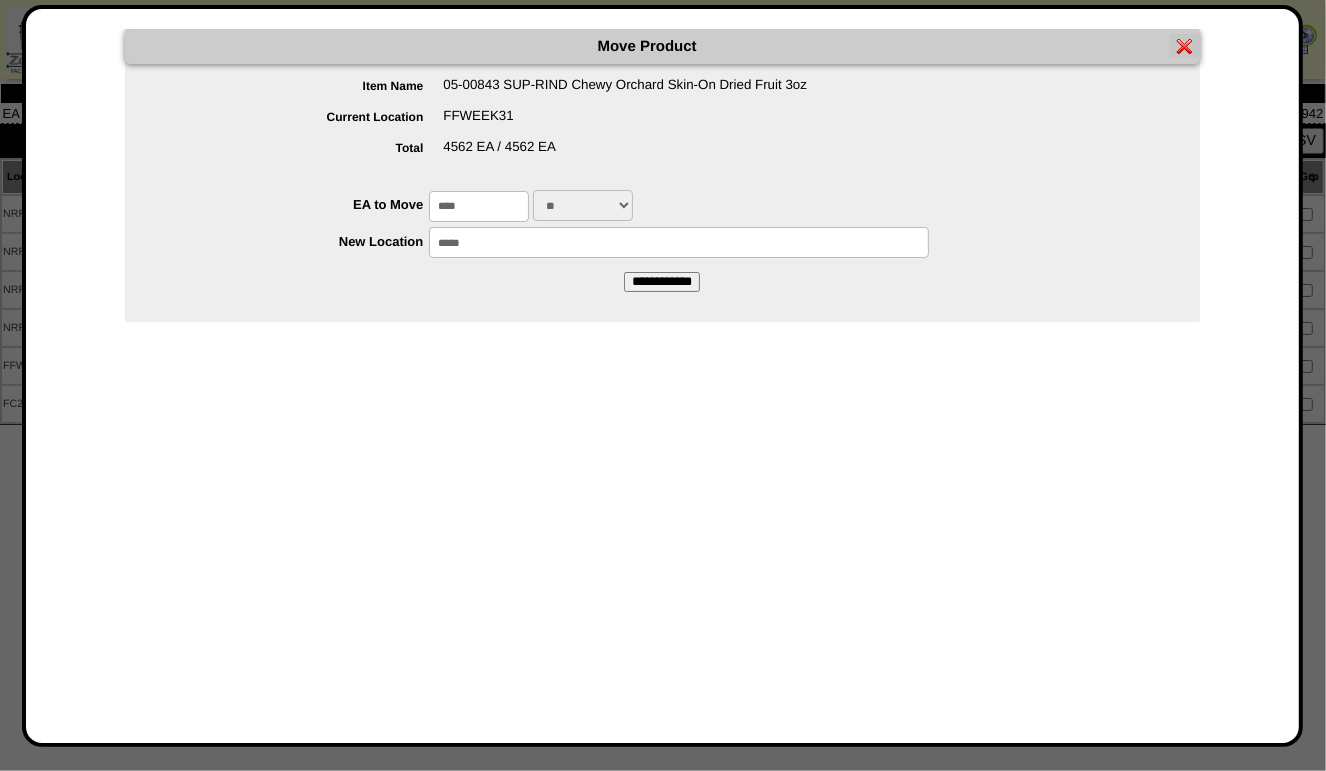 type on "*****" 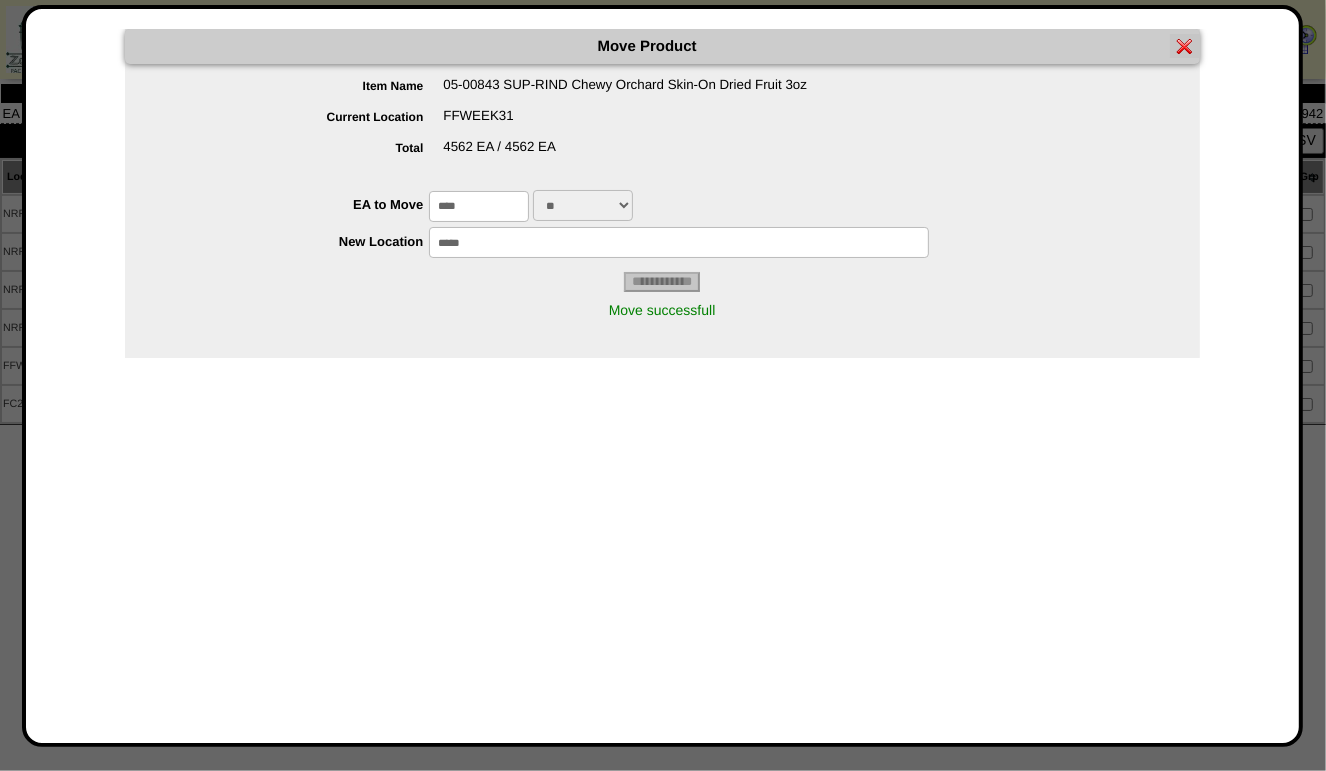 click at bounding box center (1185, 46) 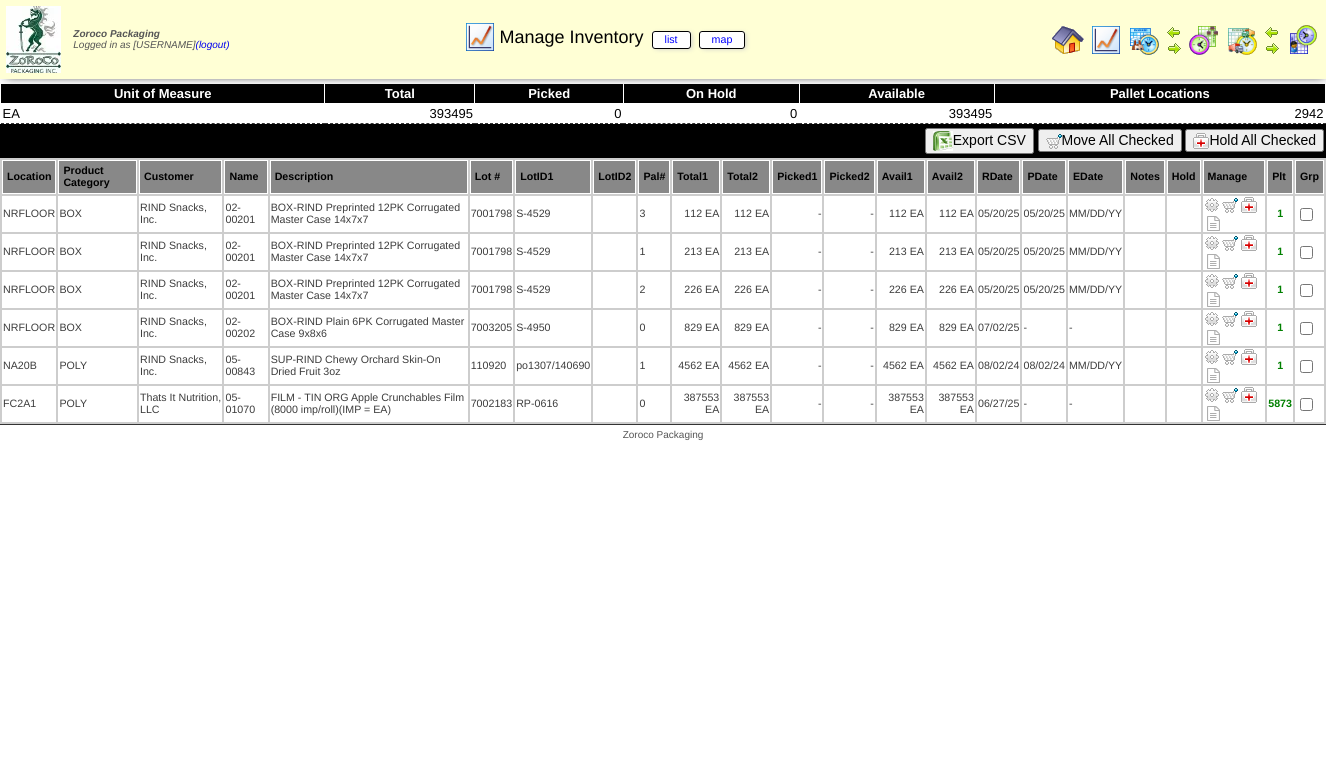 scroll, scrollTop: 0, scrollLeft: 0, axis: both 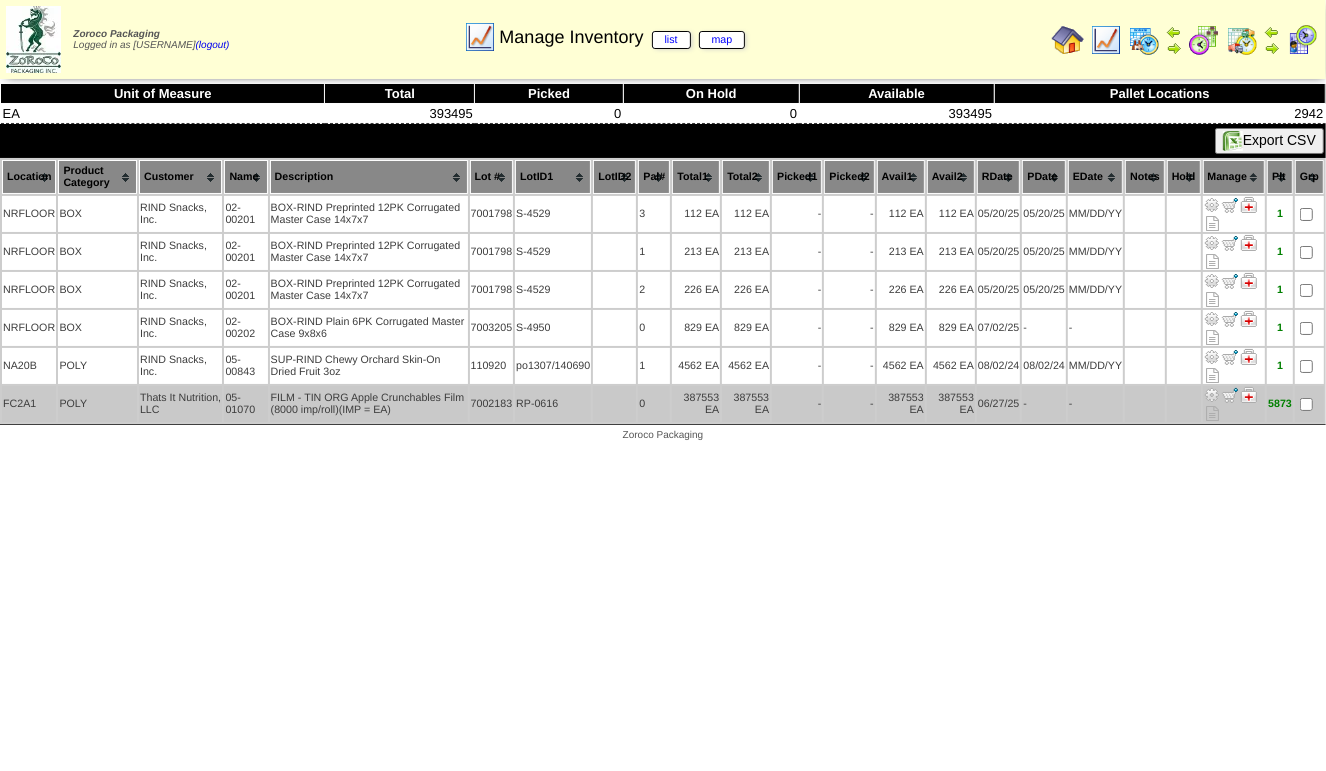 click at bounding box center (1212, 395) 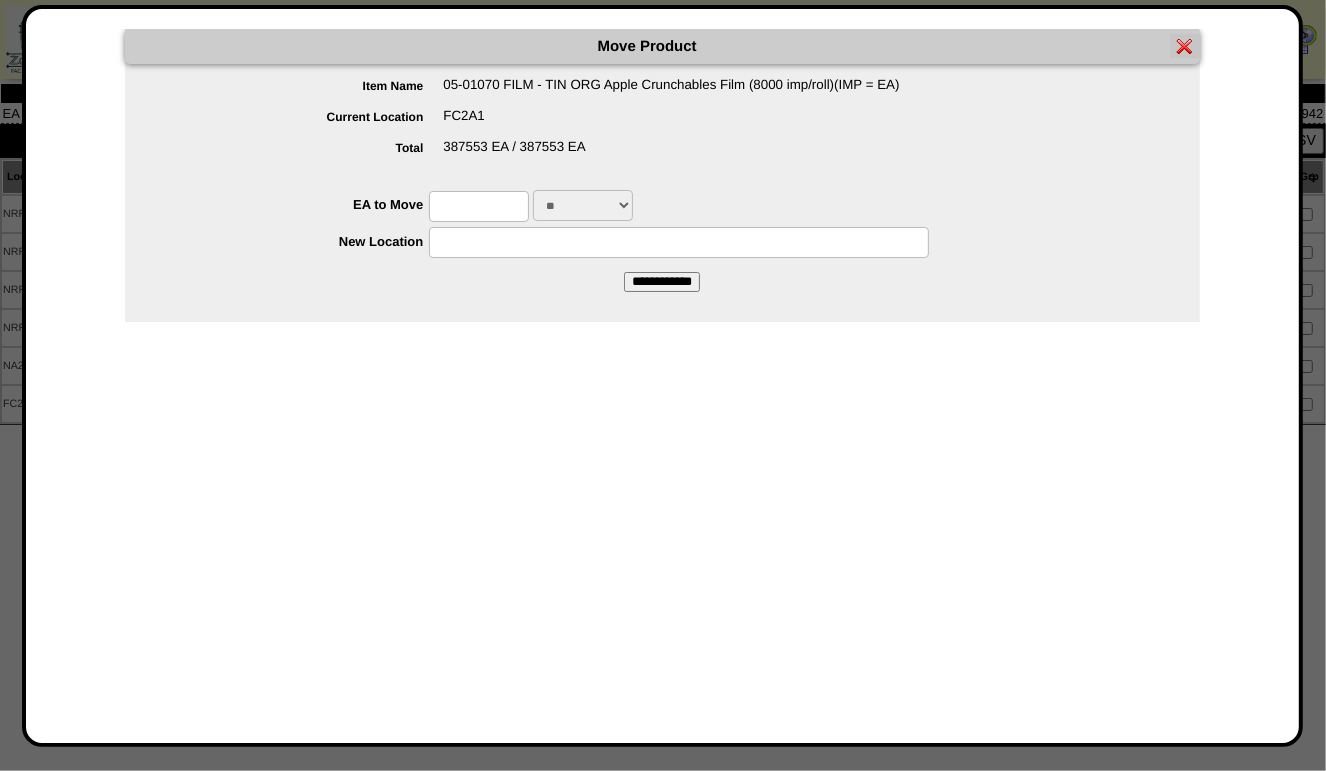 click at bounding box center (479, 206) 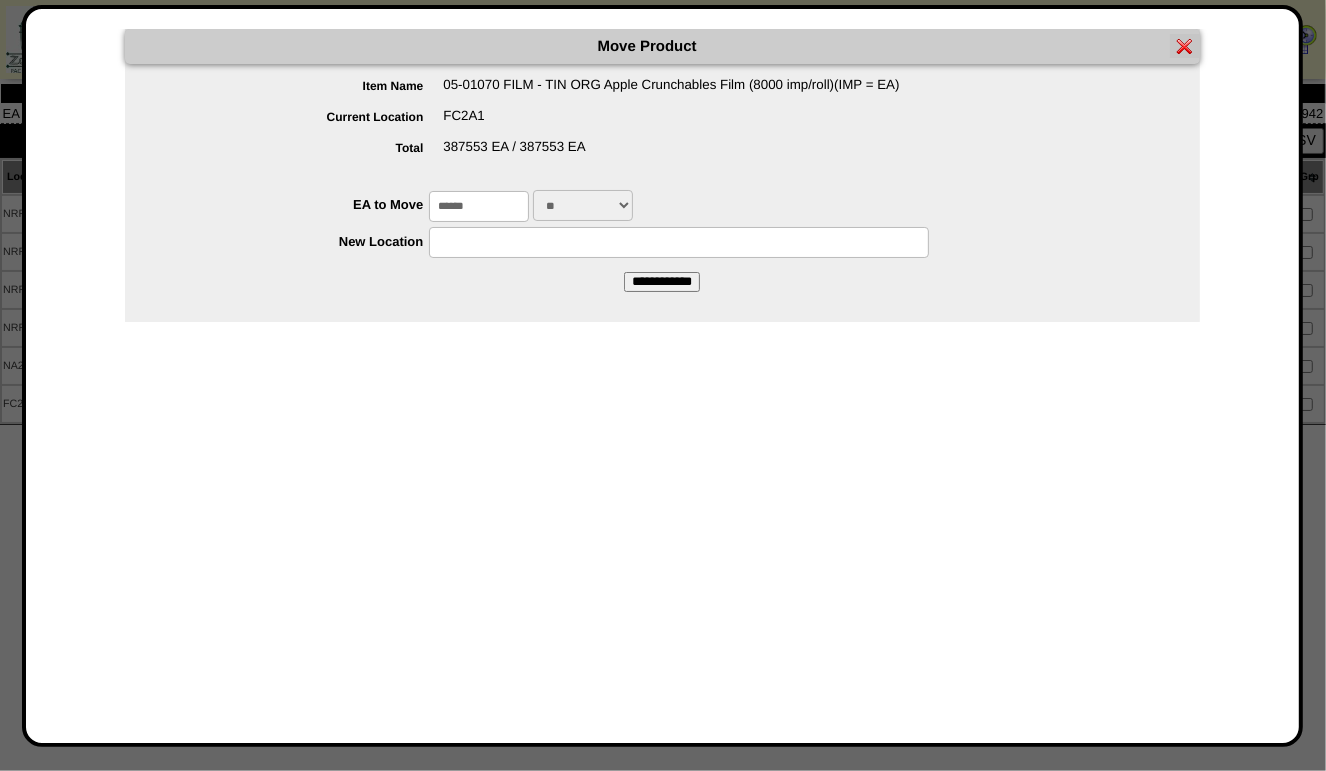 type on "******" 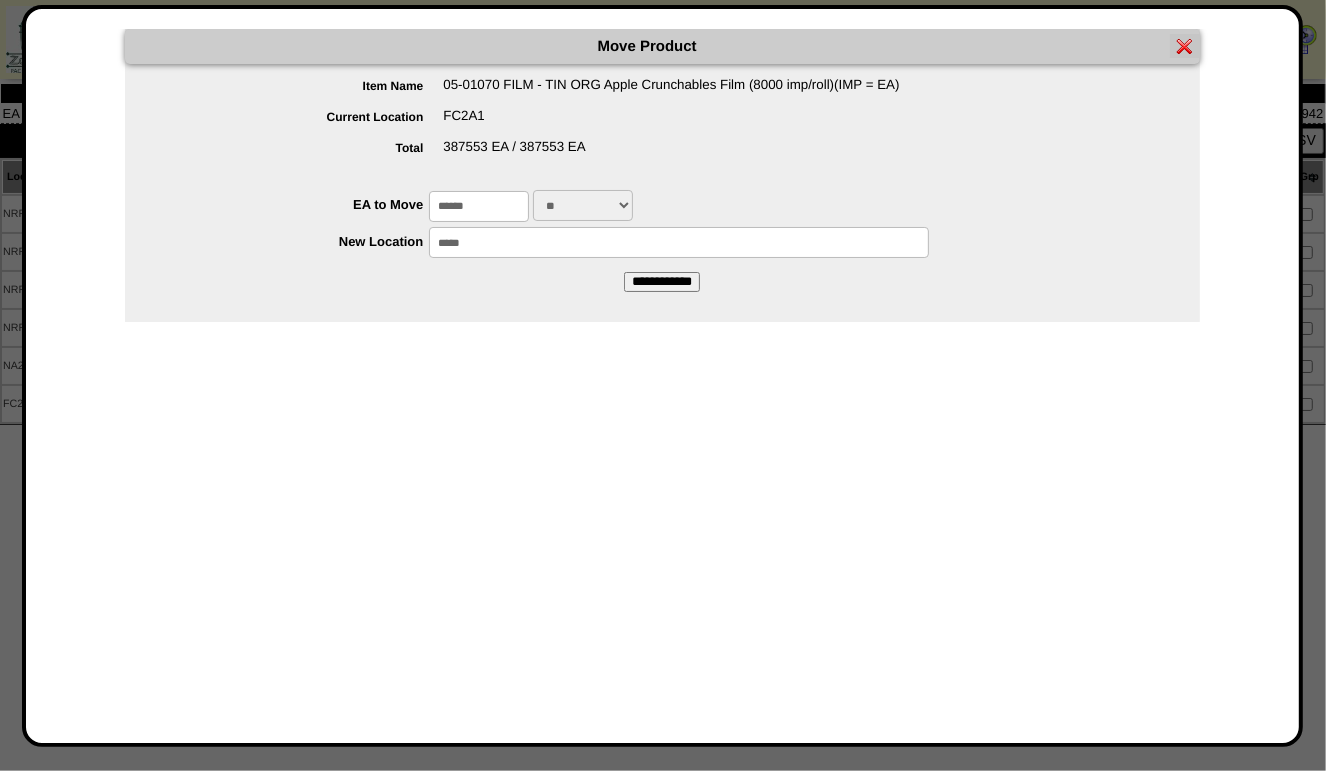 type on "*****" 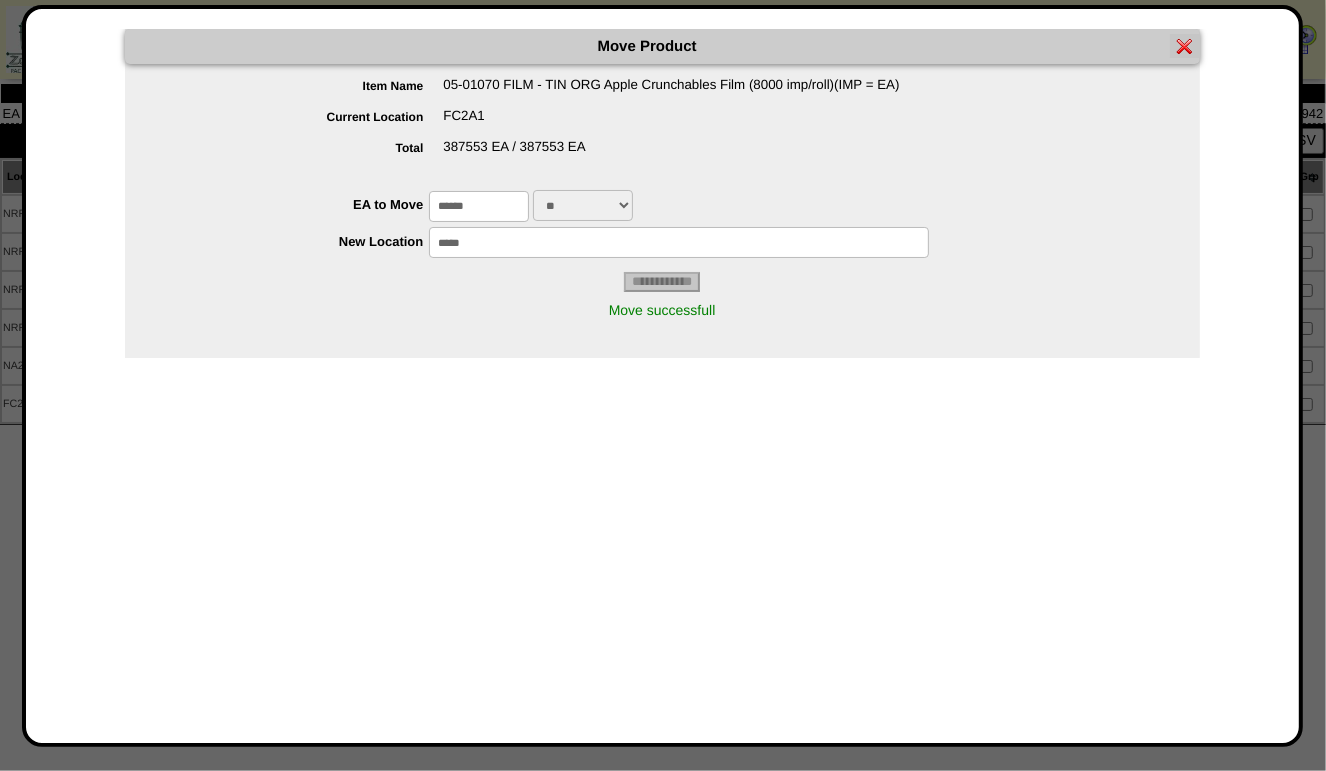 click at bounding box center [1185, 46] 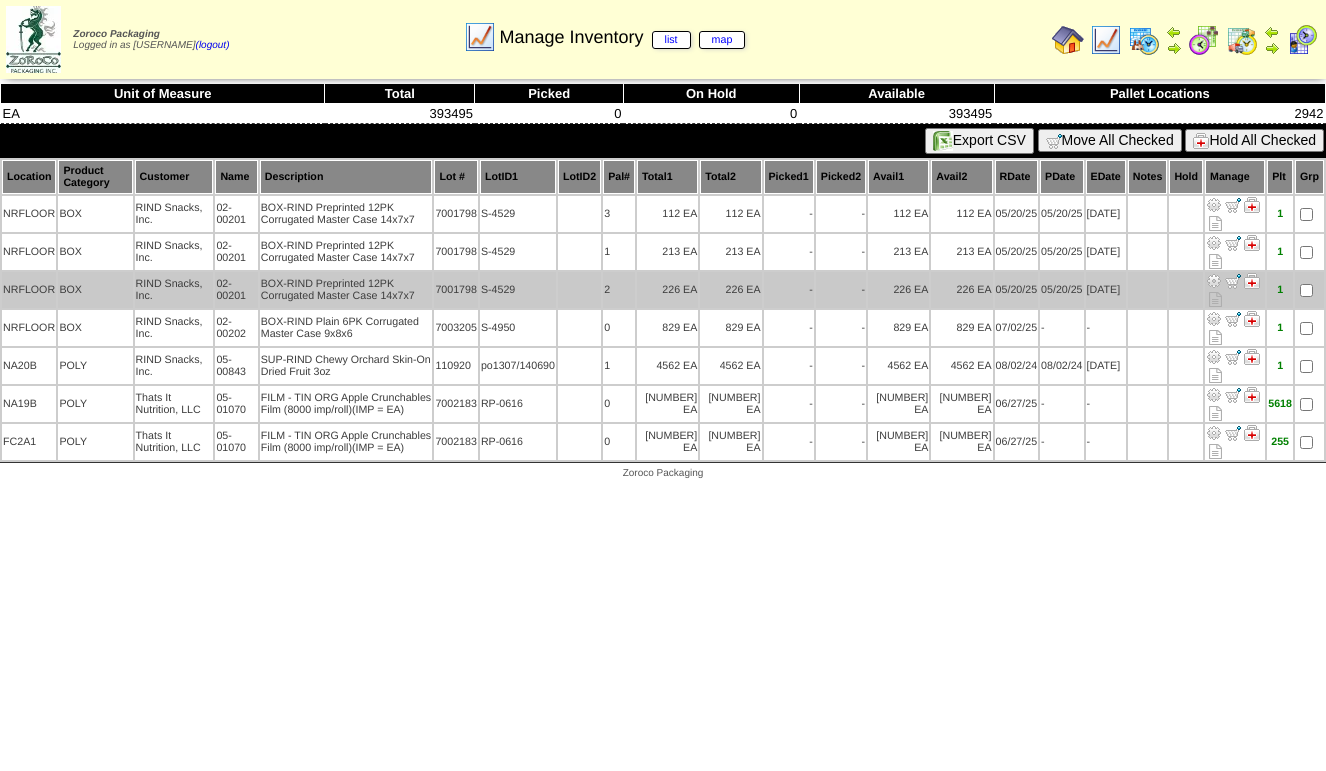 scroll, scrollTop: 0, scrollLeft: 0, axis: both 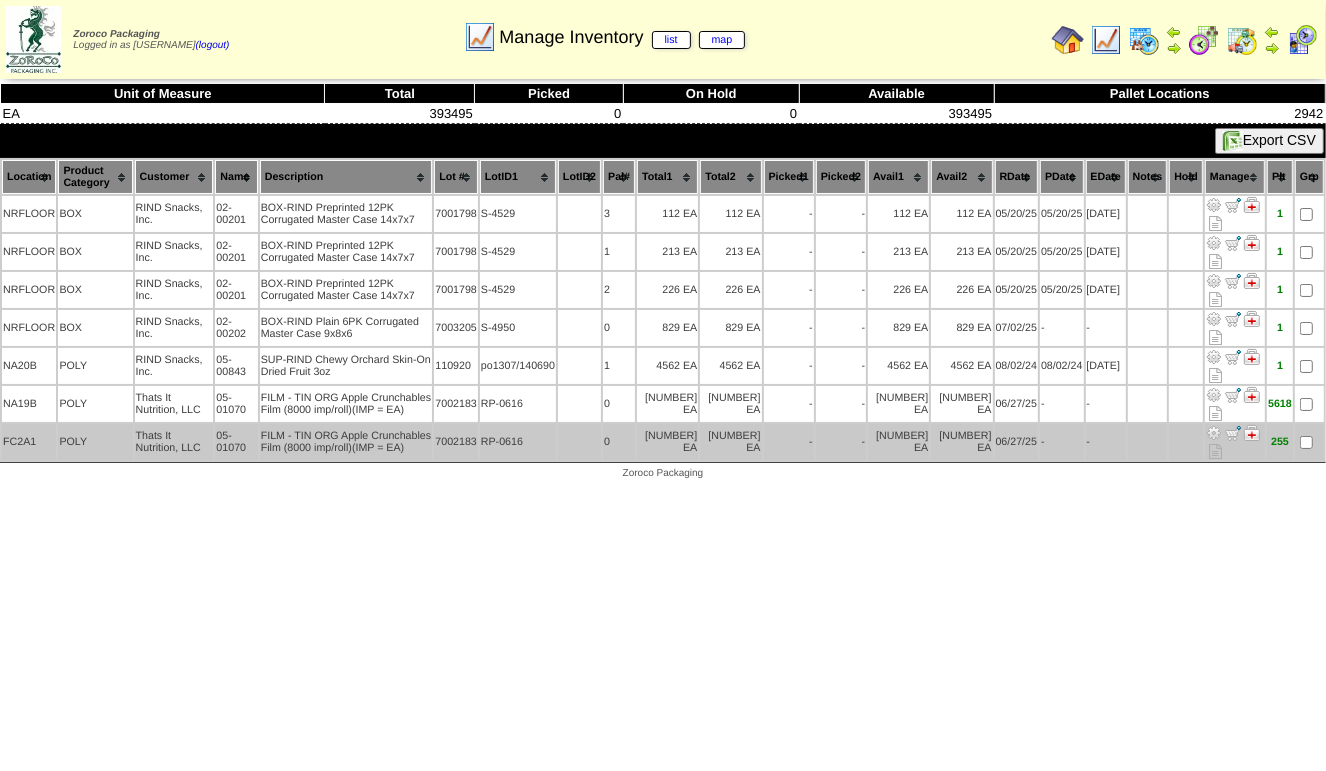 click at bounding box center (1214, 433) 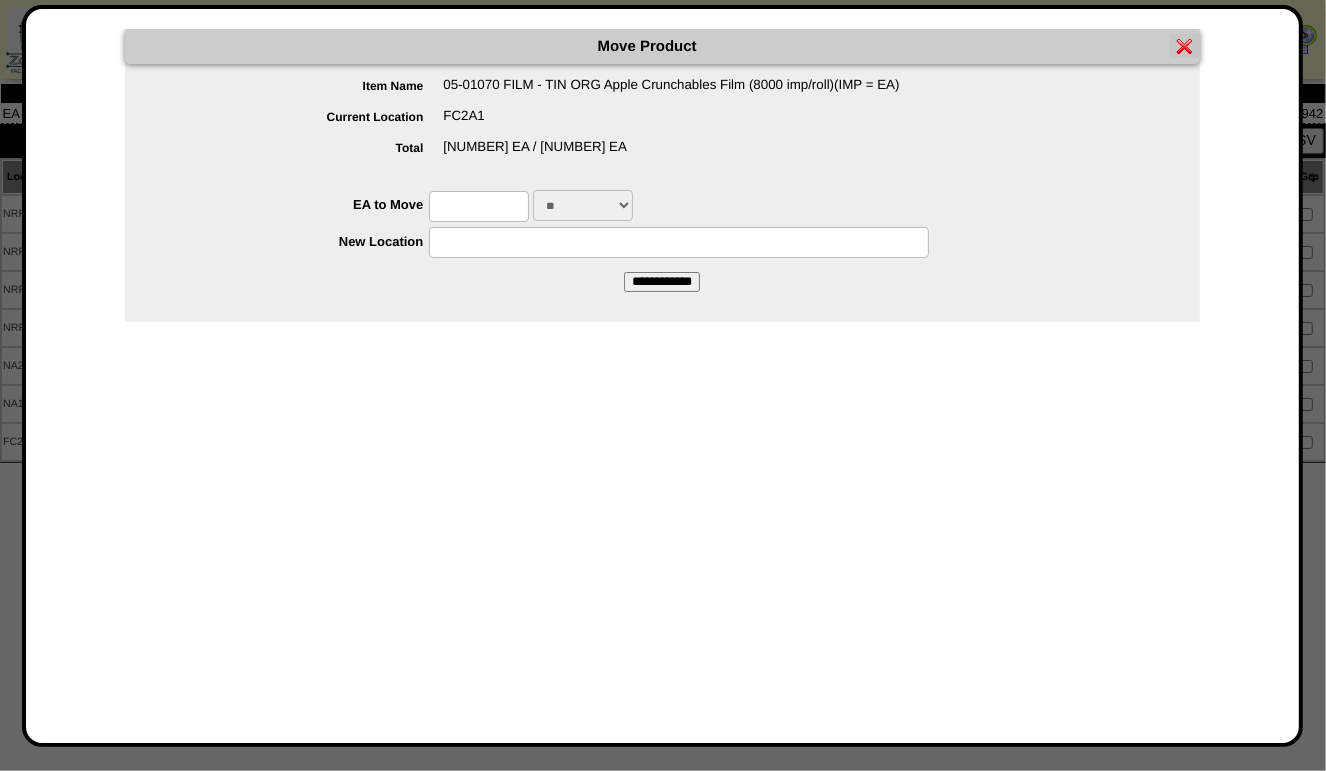 click at bounding box center (479, 206) 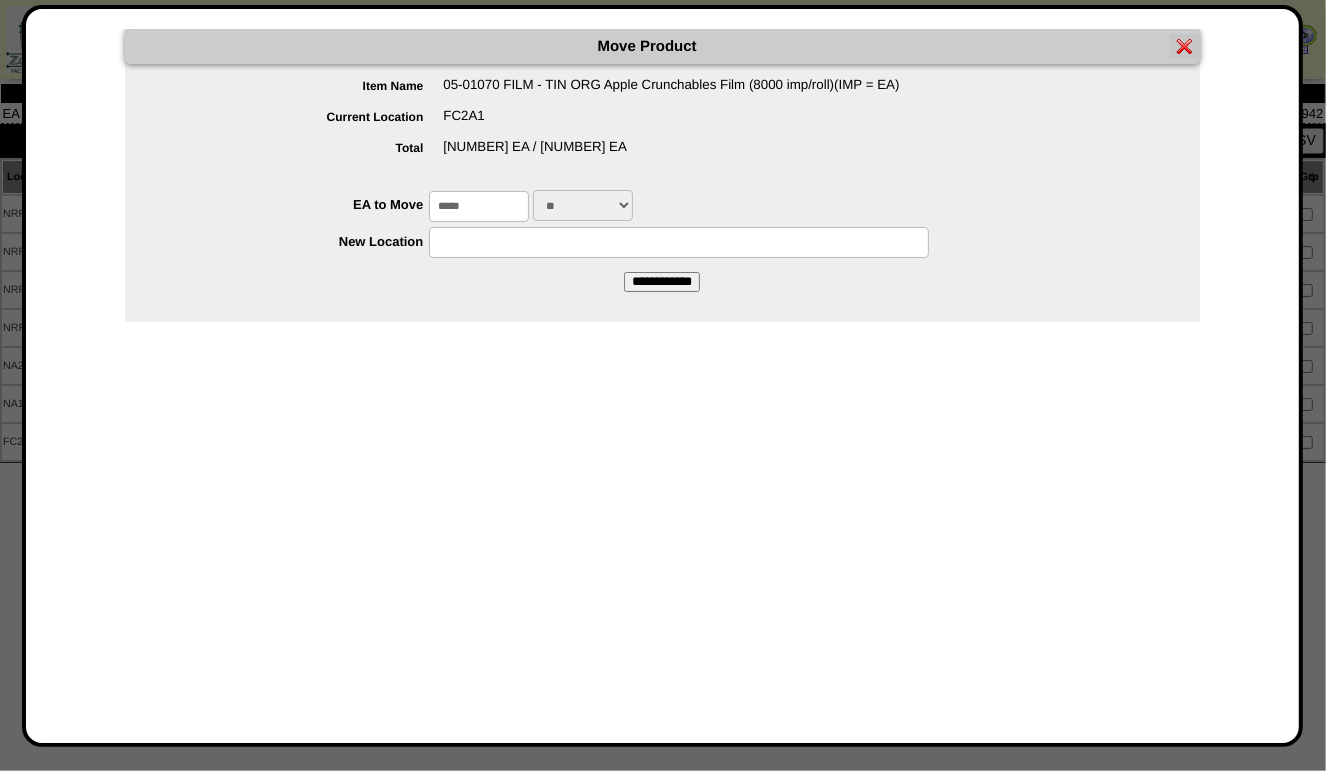 type on "*****" 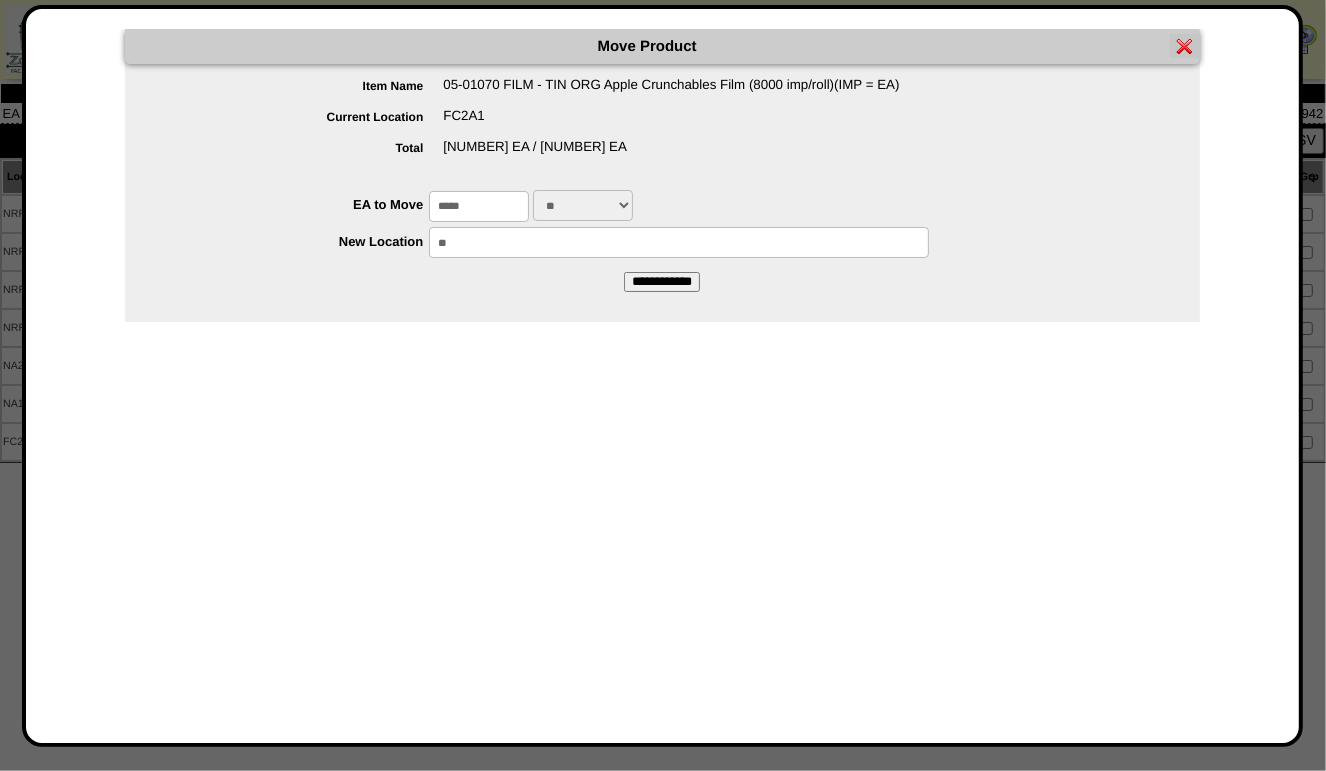 type on "*" 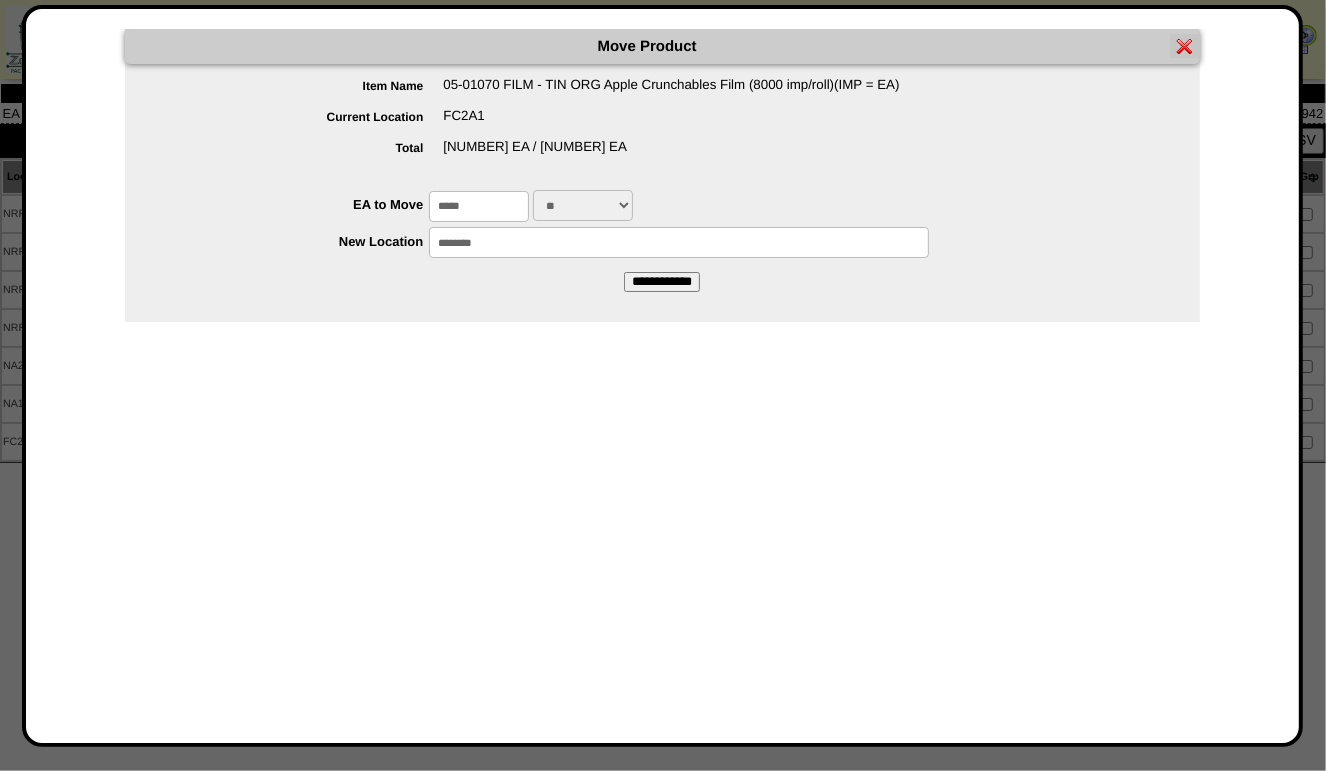 type on "********" 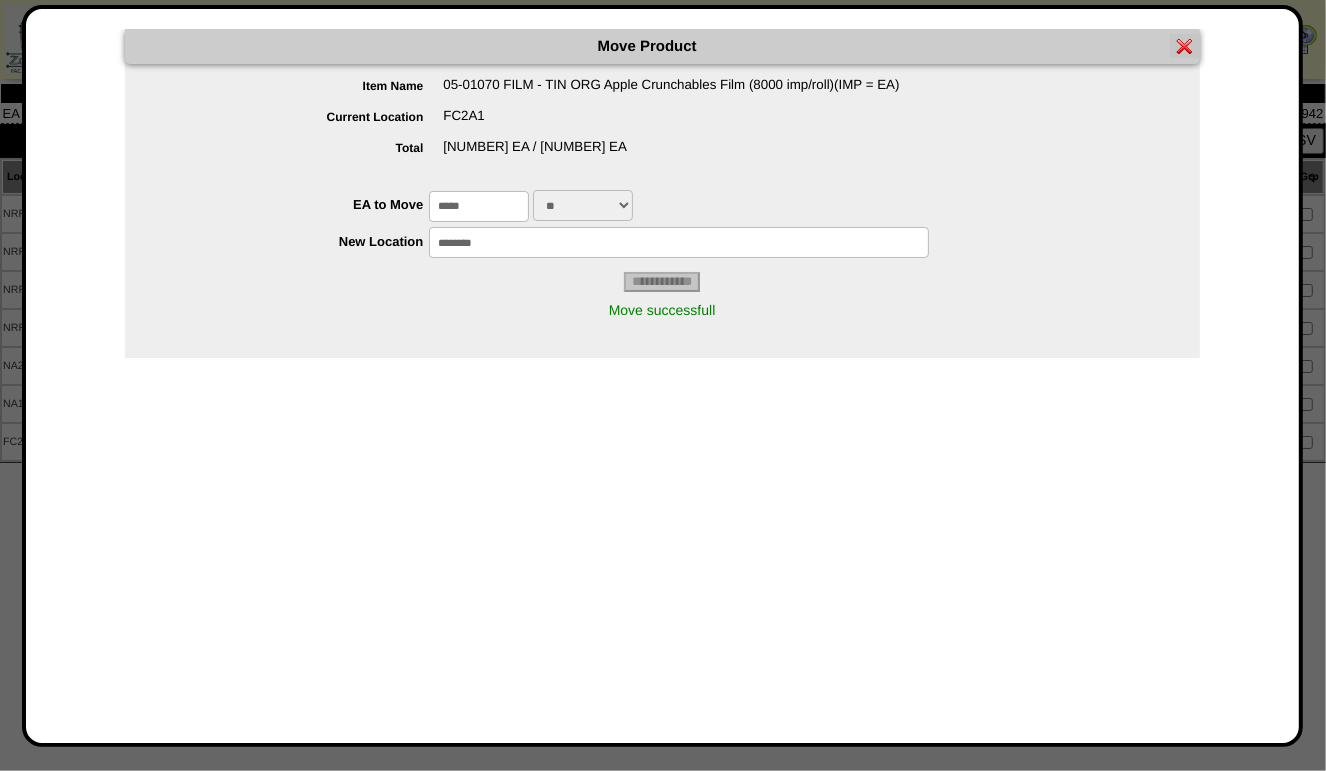 click at bounding box center (1185, 46) 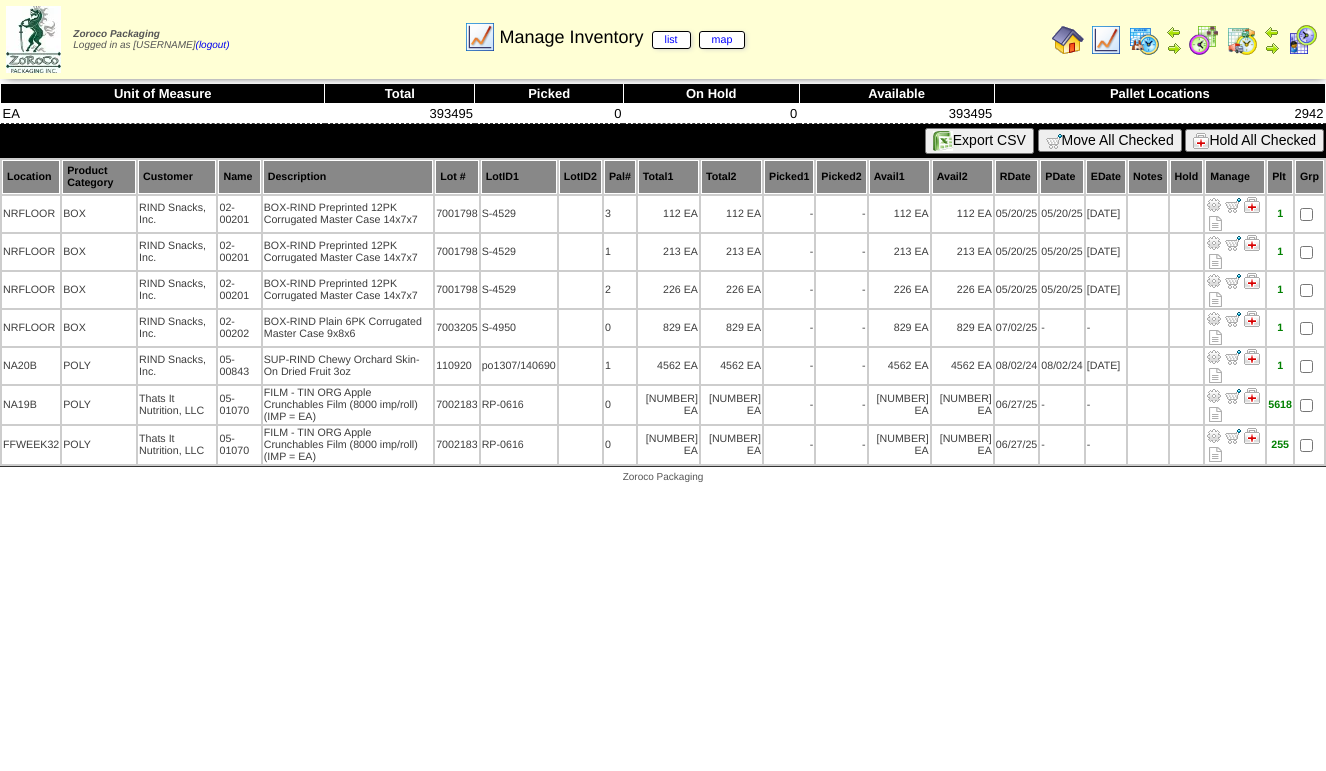 scroll, scrollTop: 0, scrollLeft: 0, axis: both 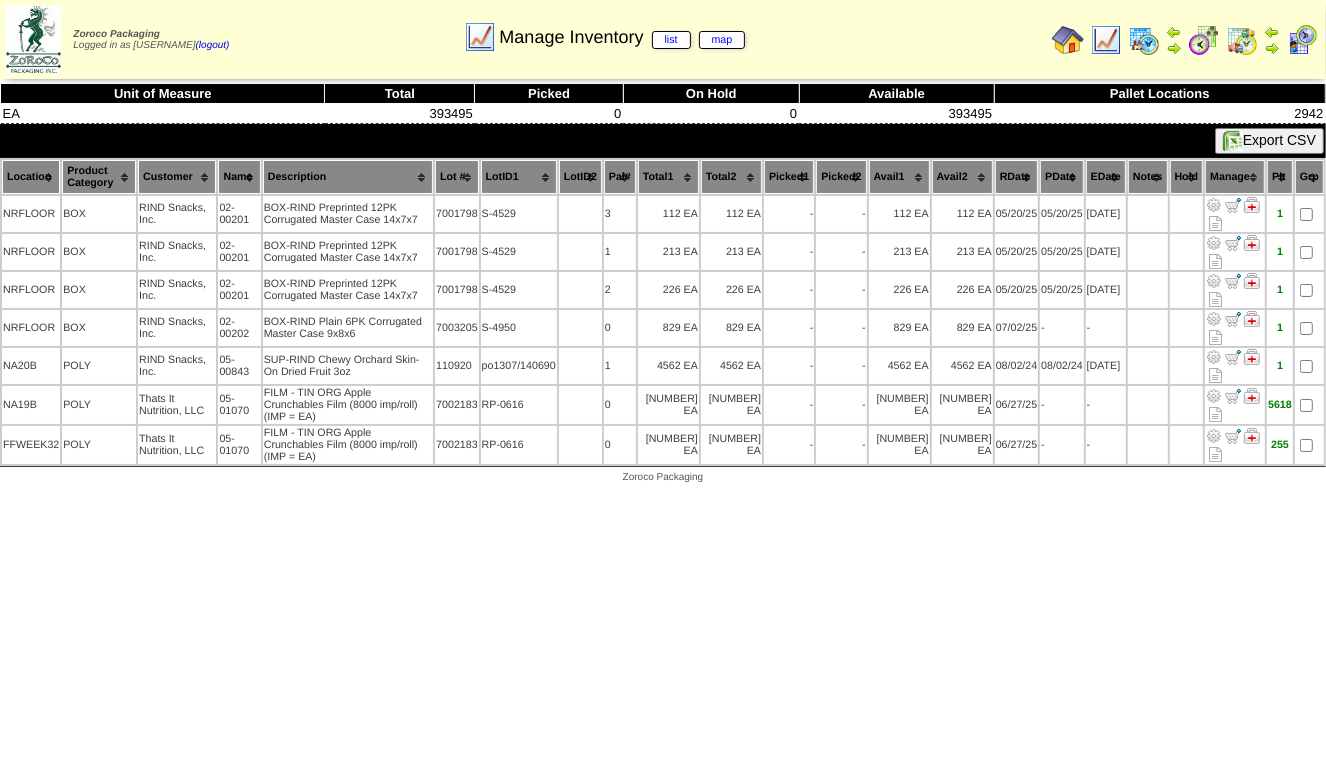 click at bounding box center [1106, 40] 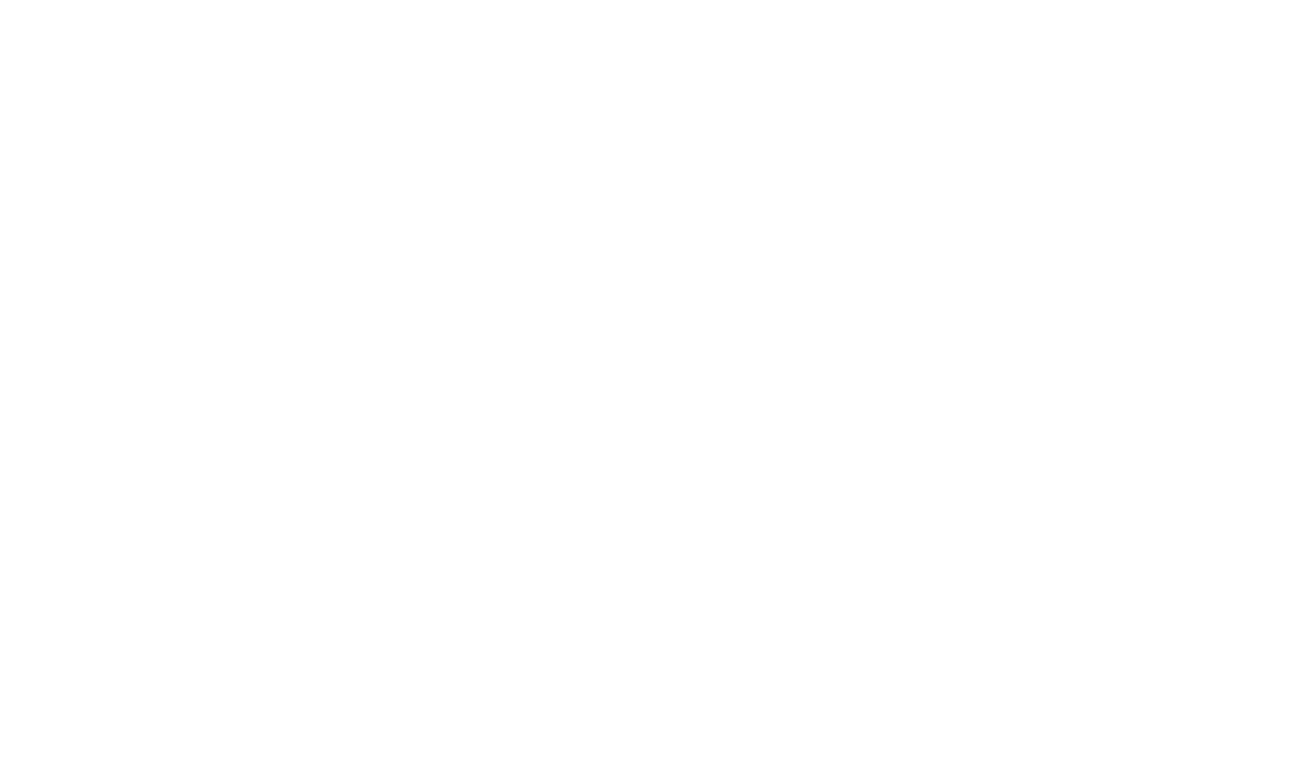 scroll, scrollTop: 0, scrollLeft: 0, axis: both 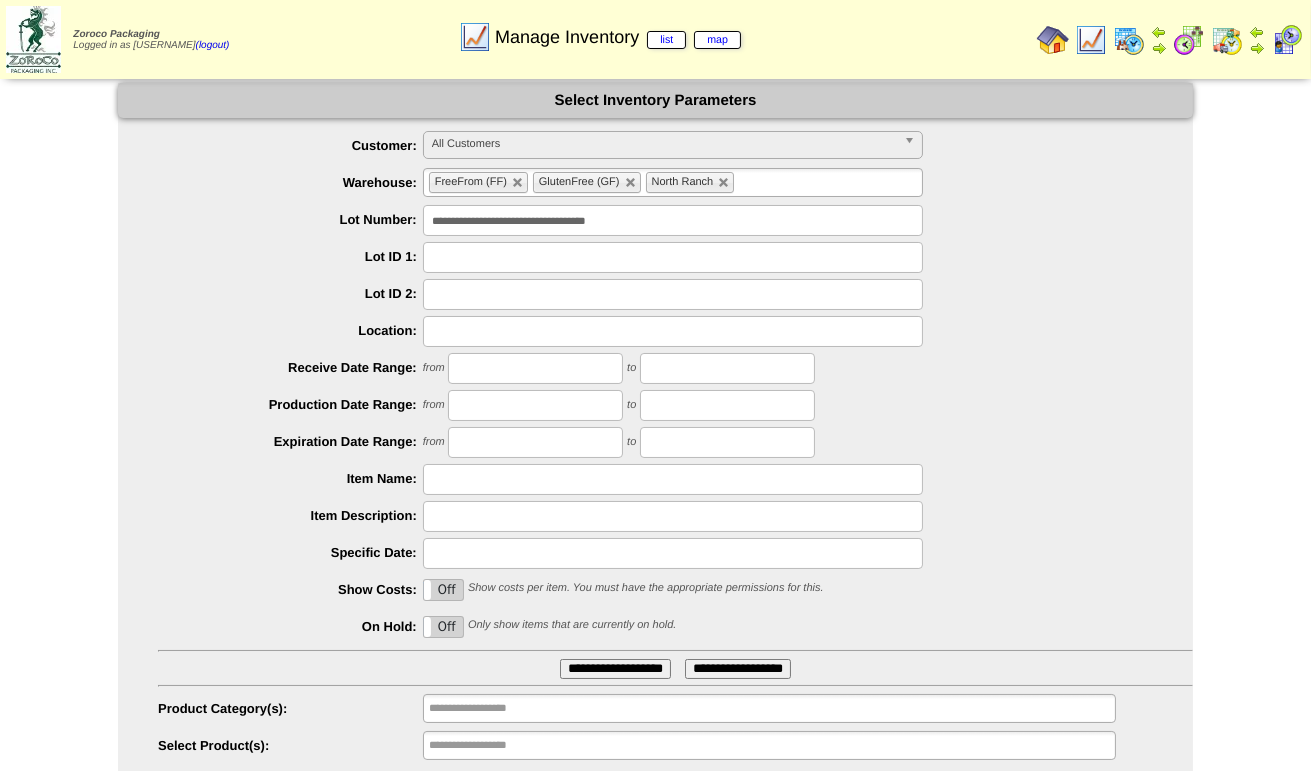drag, startPoint x: 676, startPoint y: 215, endPoint x: 92, endPoint y: 215, distance: 584 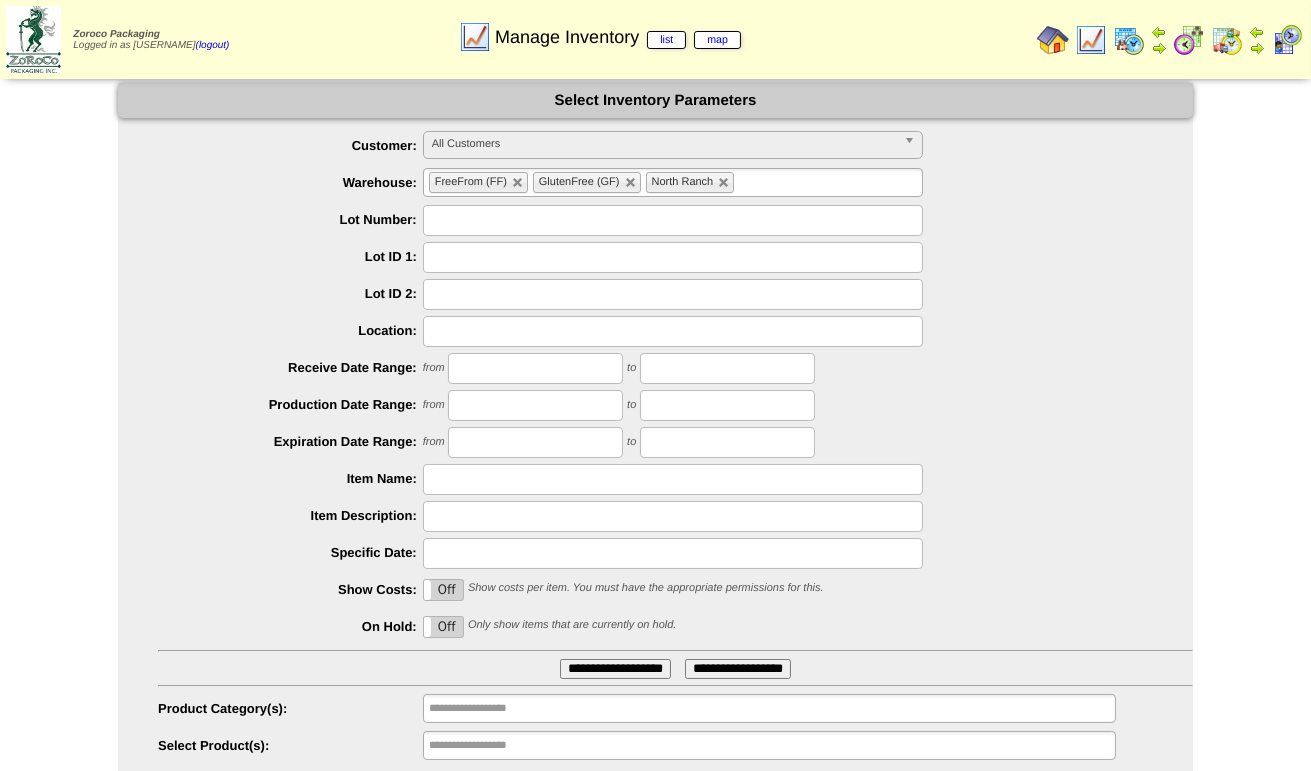 type 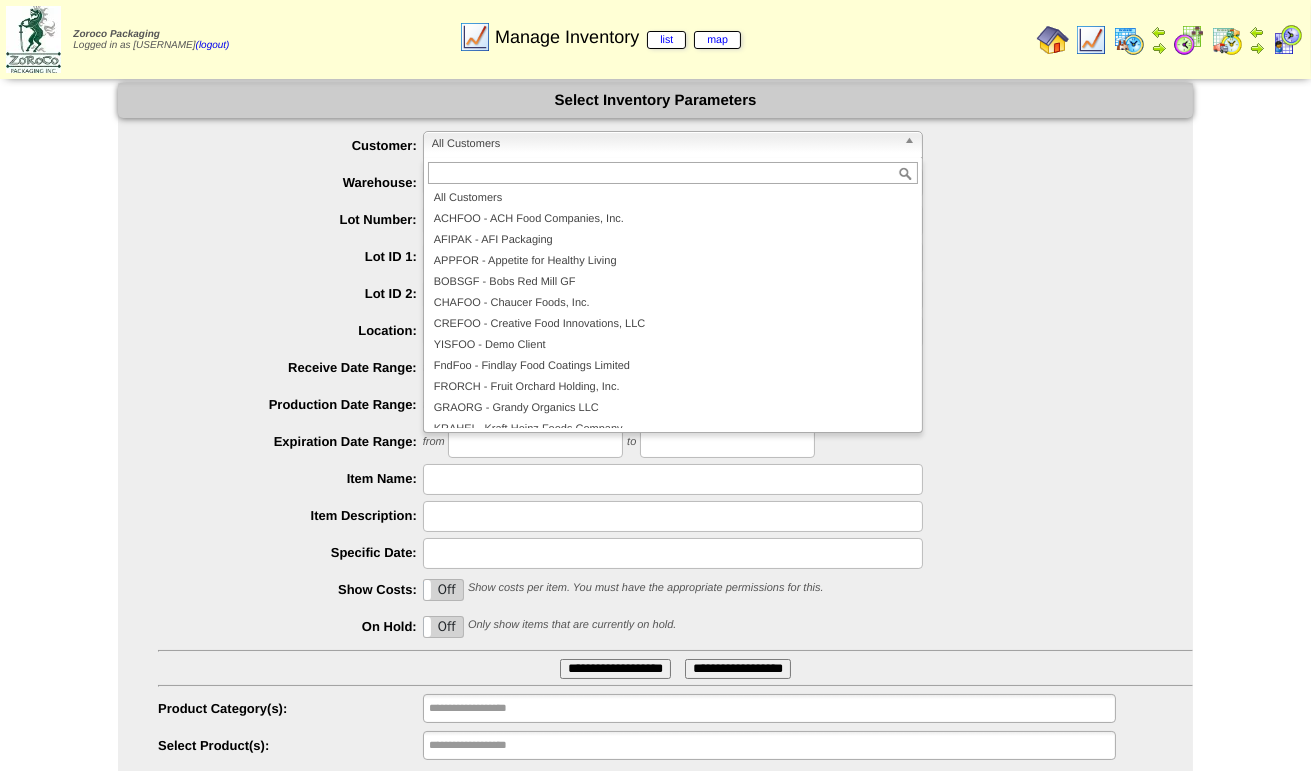 click on "**********" at bounding box center [655, 446] 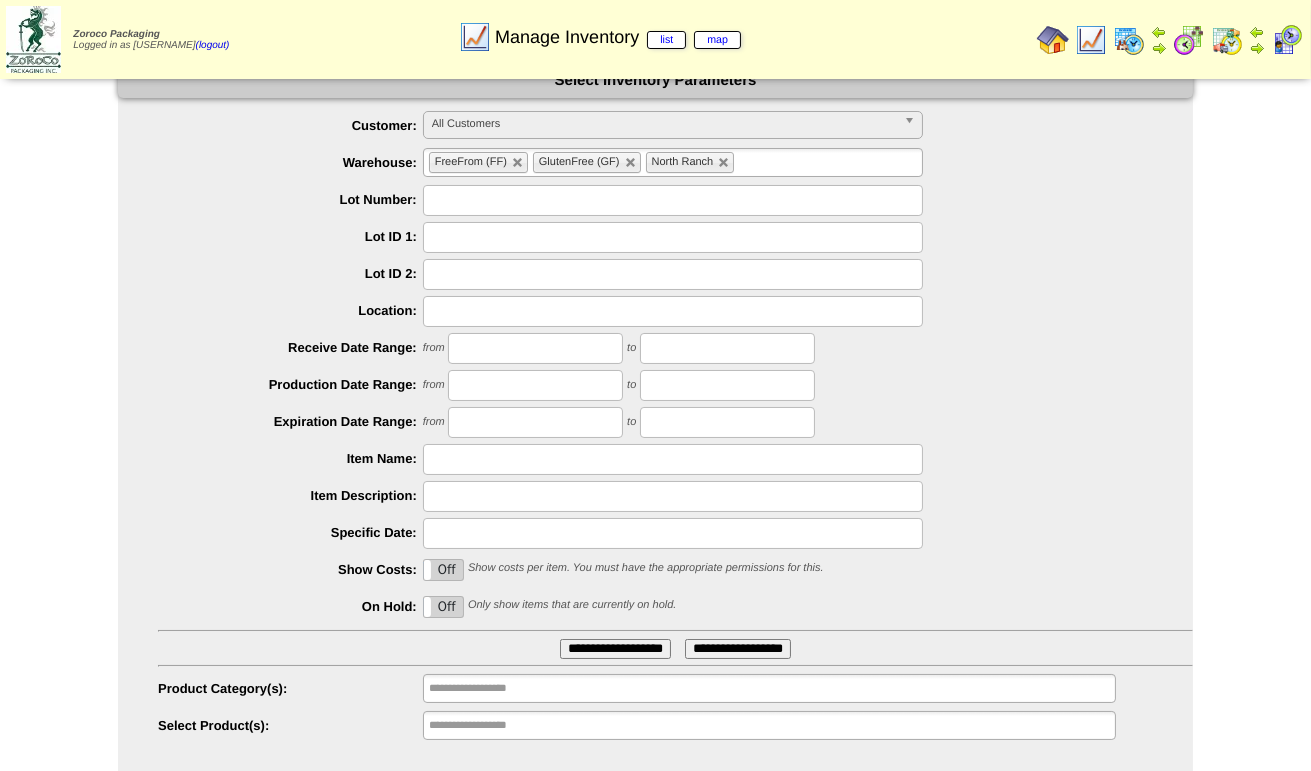 scroll, scrollTop: 0, scrollLeft: 0, axis: both 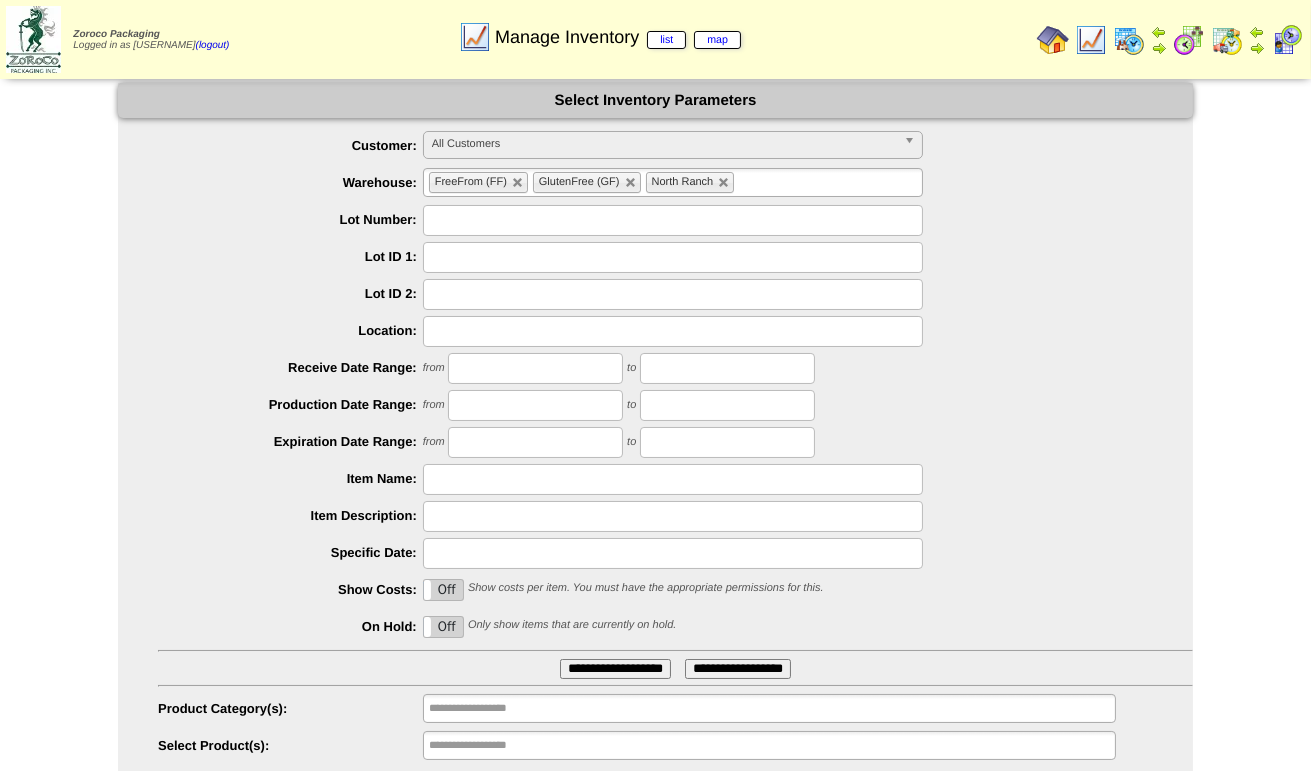 type 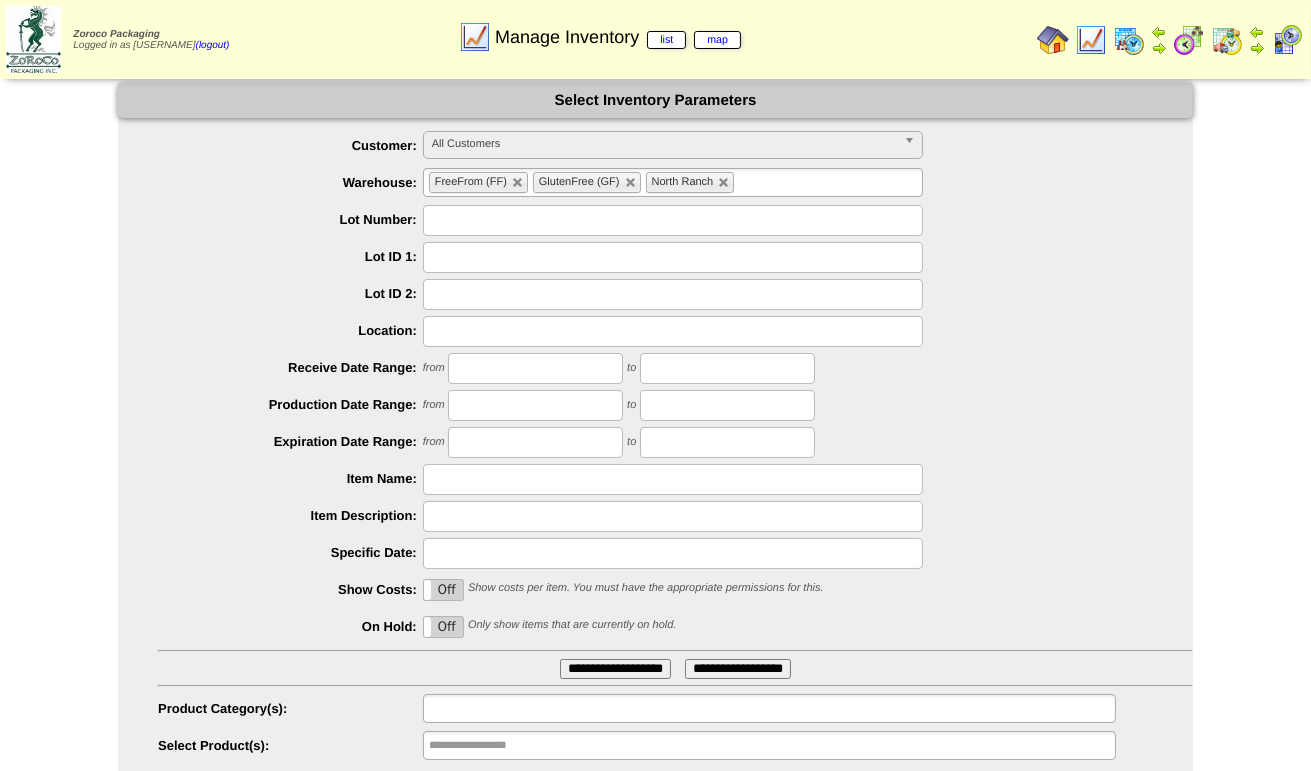 click at bounding box center [493, 708] 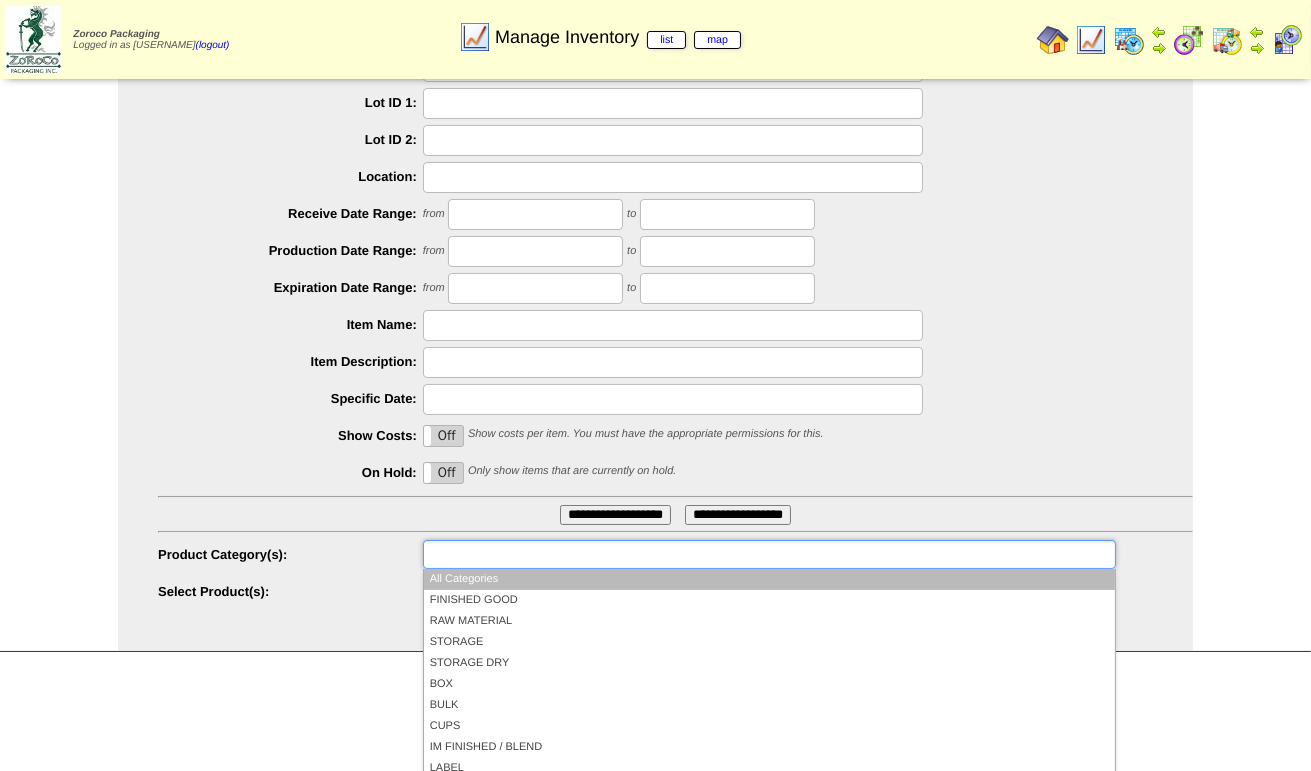 scroll, scrollTop: 192, scrollLeft: 0, axis: vertical 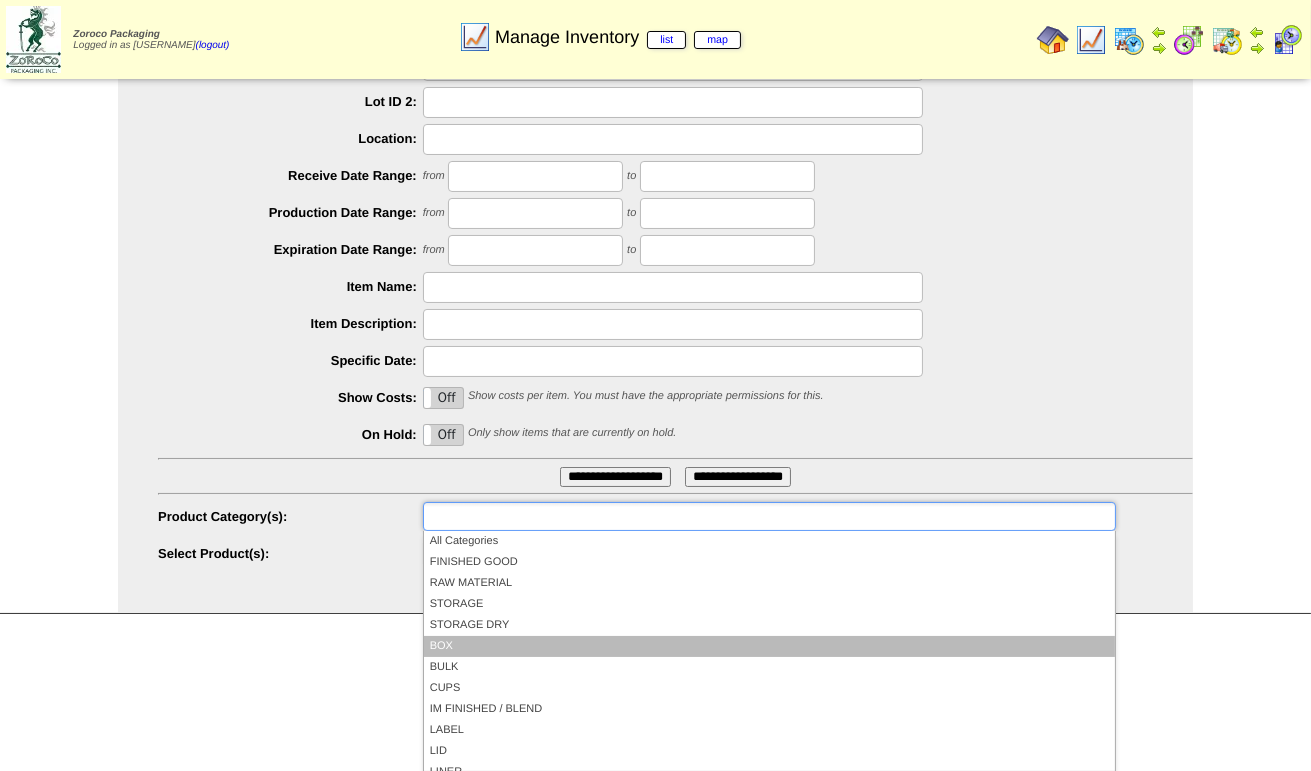 click on "BOX" at bounding box center [769, 646] 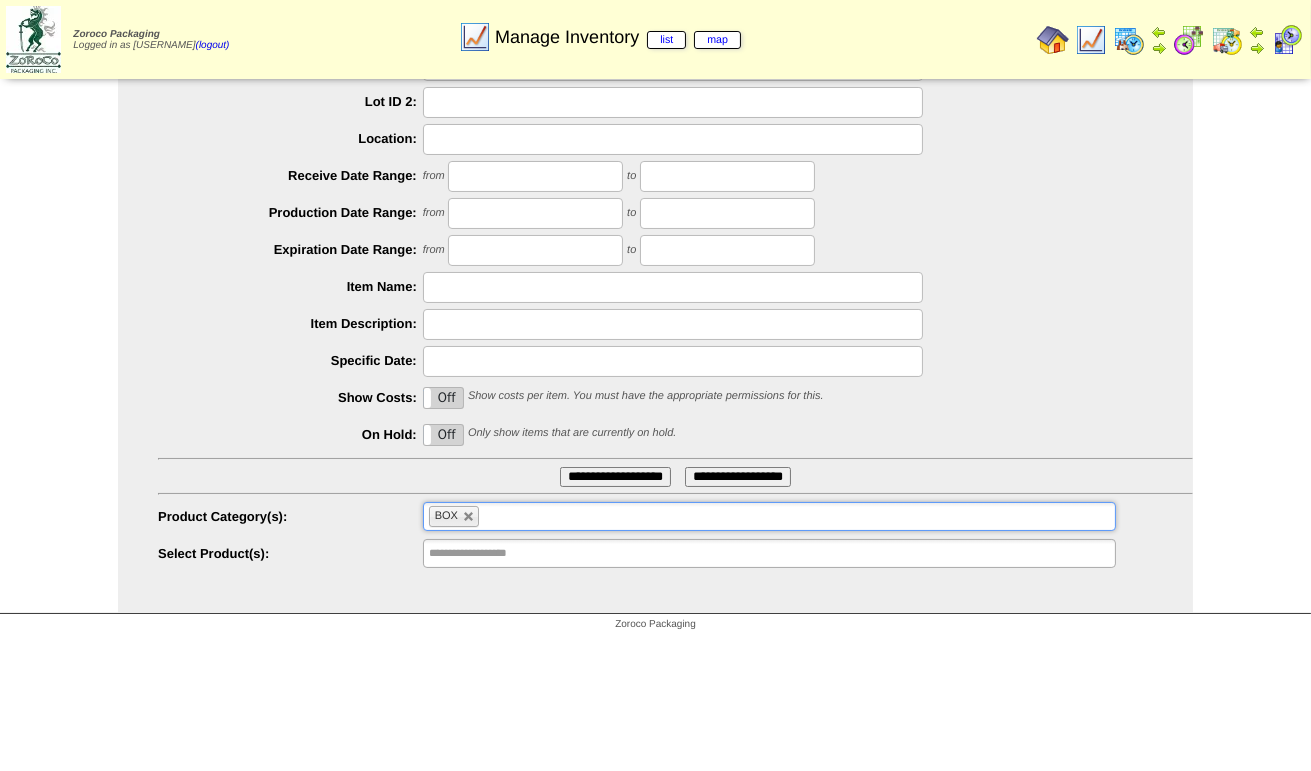 type 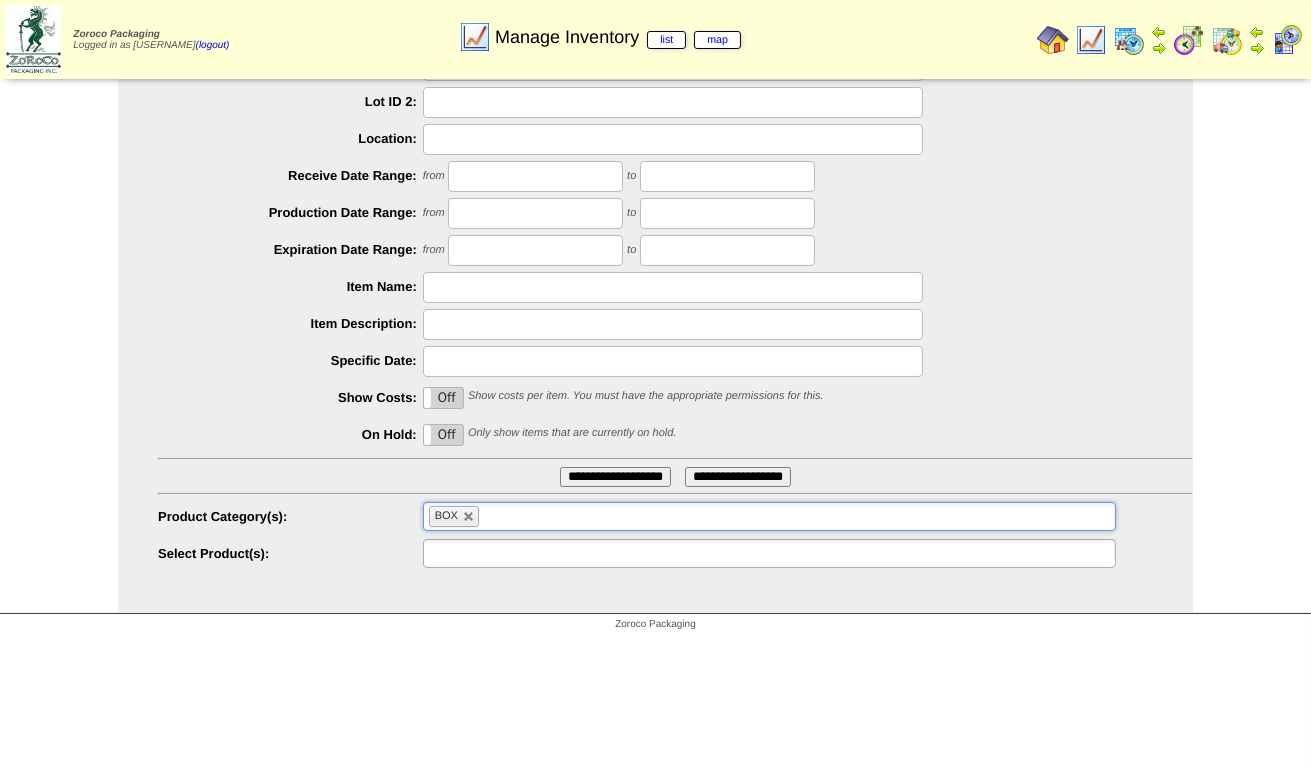 click at bounding box center (493, 553) 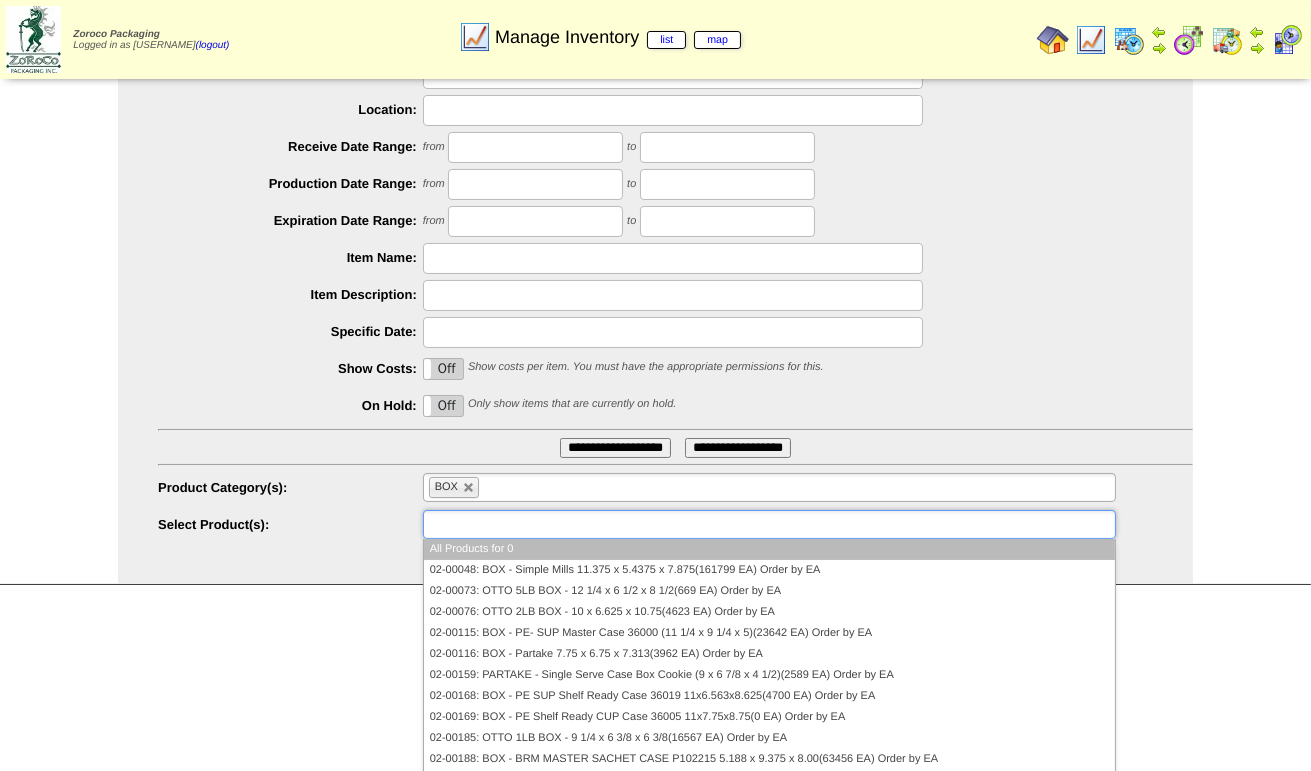 scroll, scrollTop: 229, scrollLeft: 0, axis: vertical 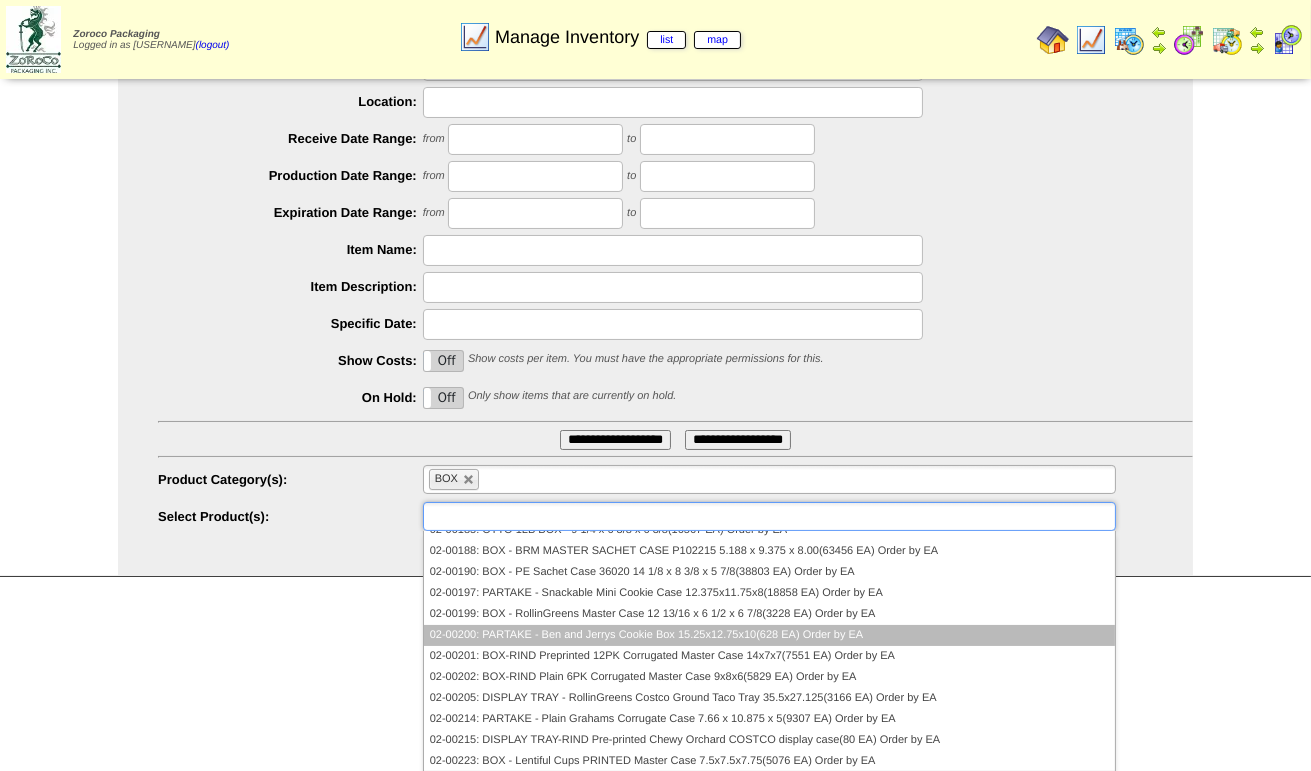click on "02-00200: PARTAKE - Ben and Jerrys Cookie Box 15.25x12.75x10(628 EA) Order by EA" at bounding box center (769, 635) 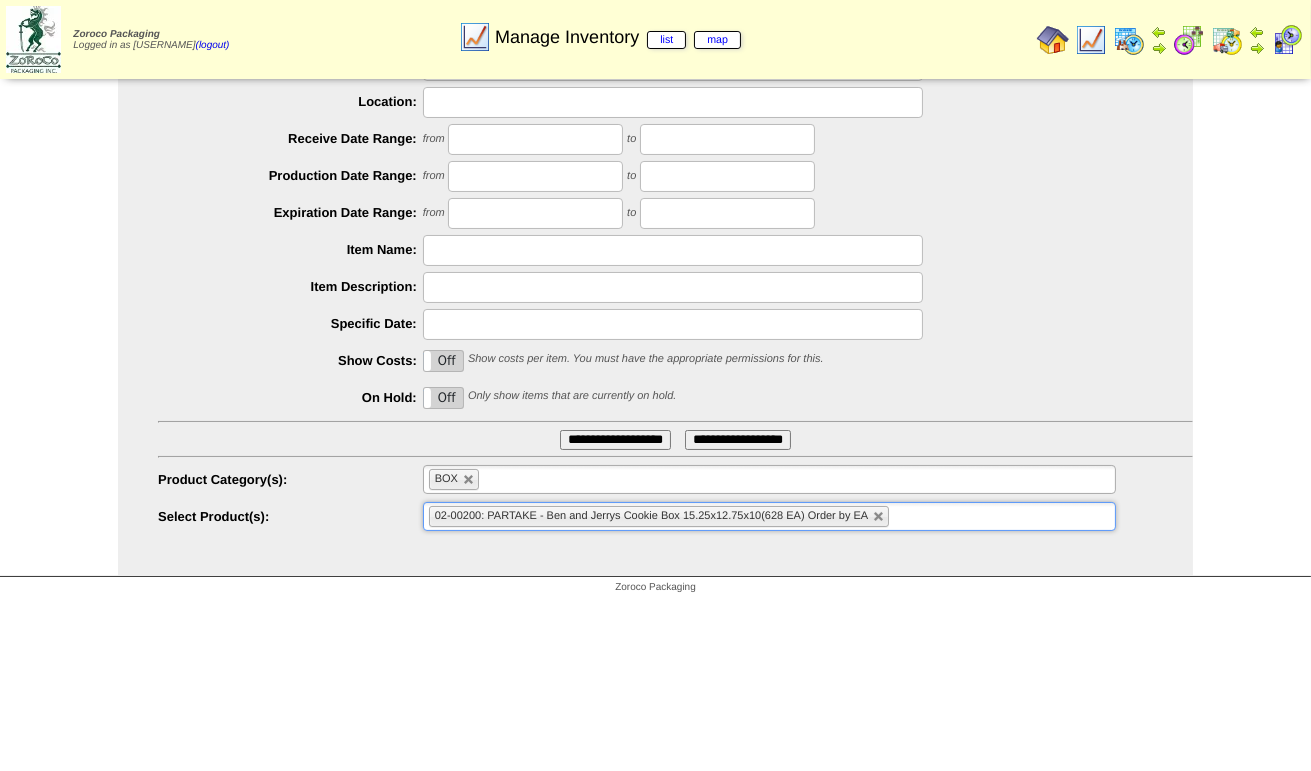 click on "**********" at bounding box center [615, 440] 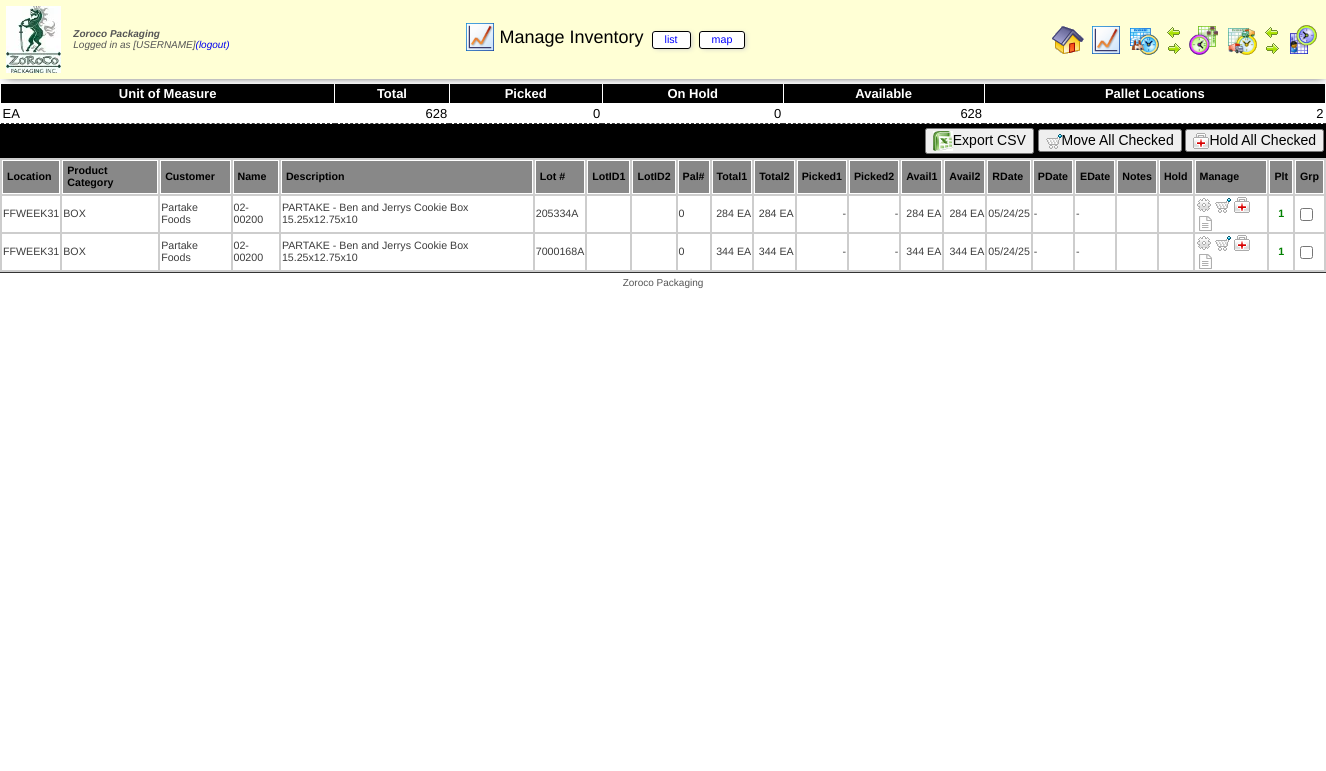 scroll, scrollTop: 0, scrollLeft: 0, axis: both 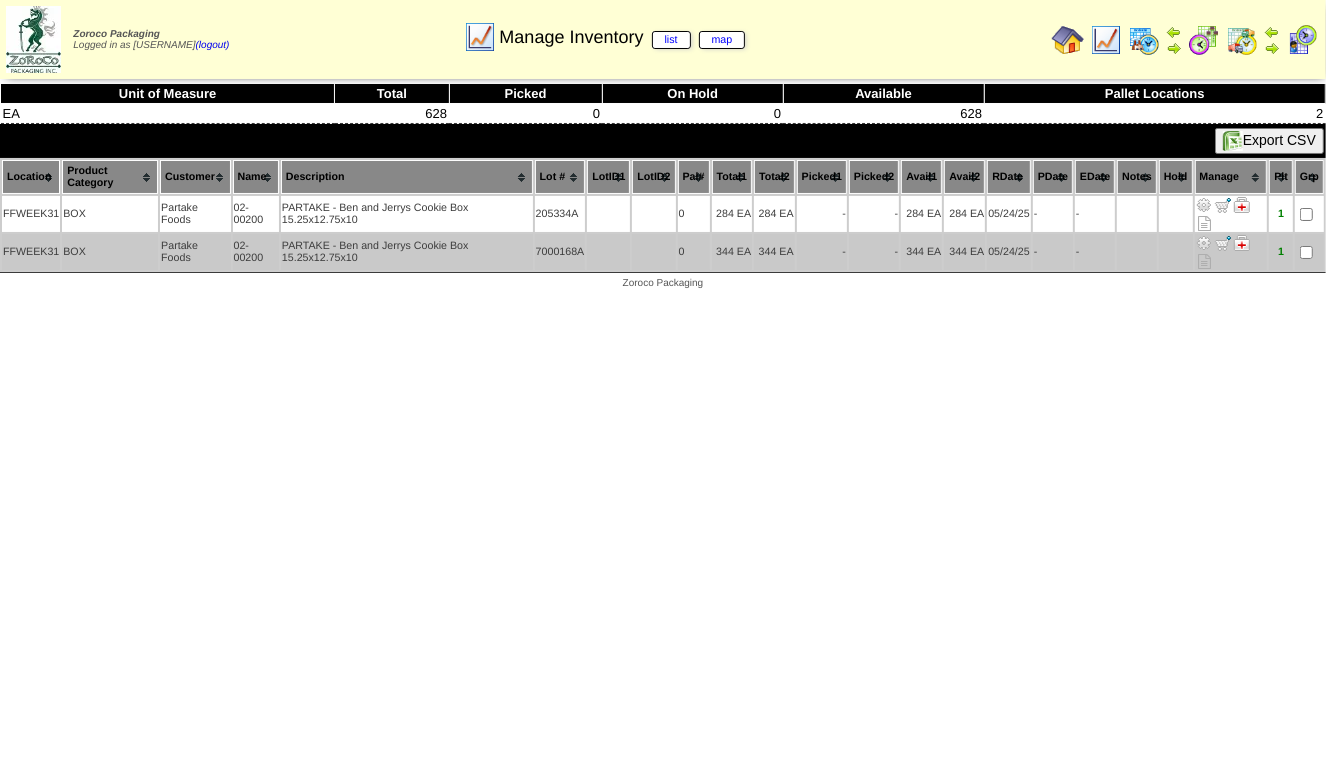 click at bounding box center [1204, 243] 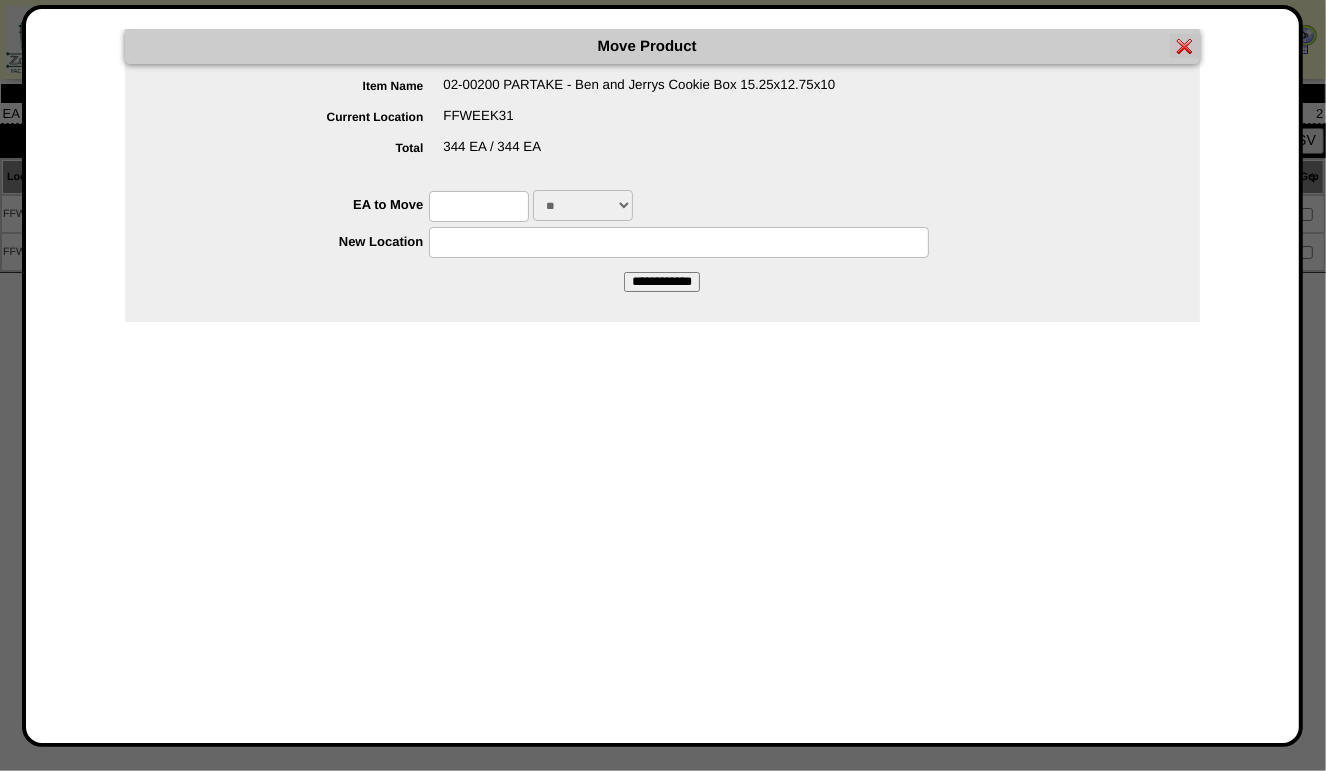 click at bounding box center [479, 206] 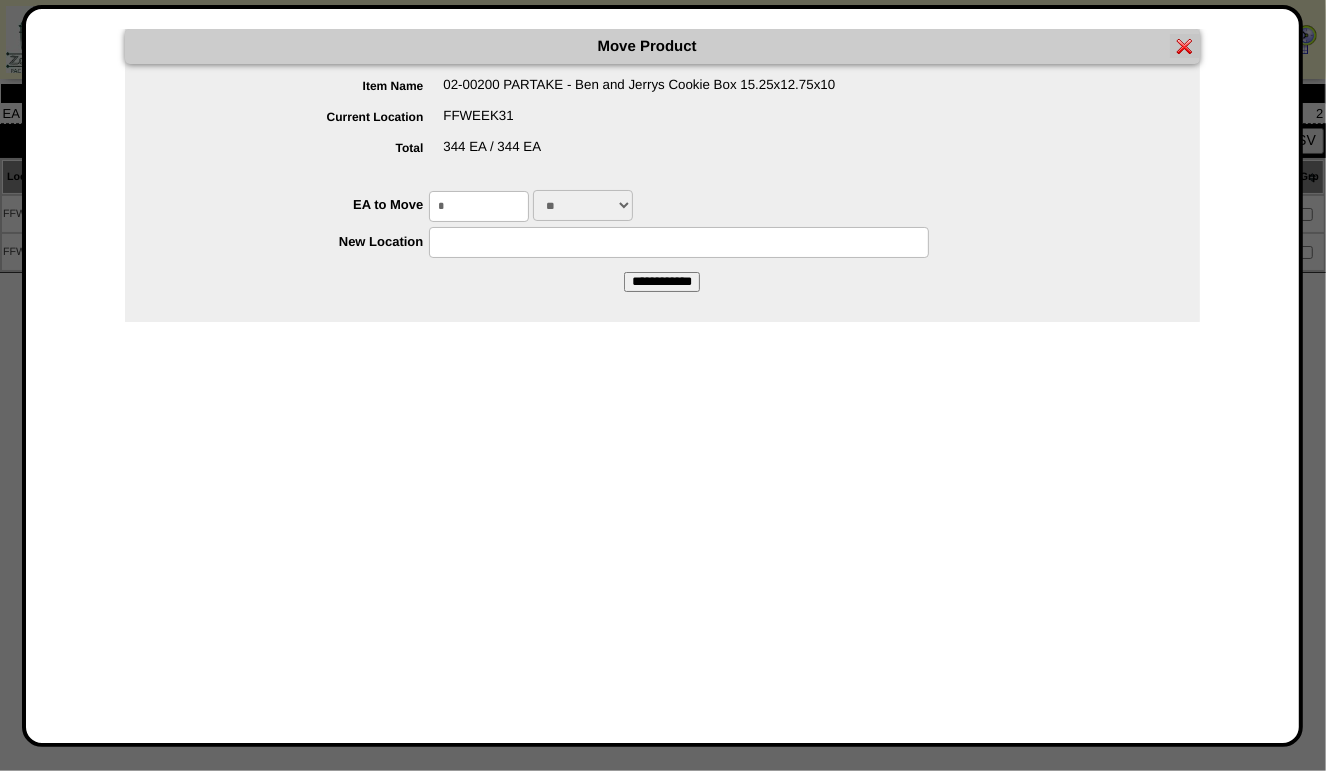 type on "*" 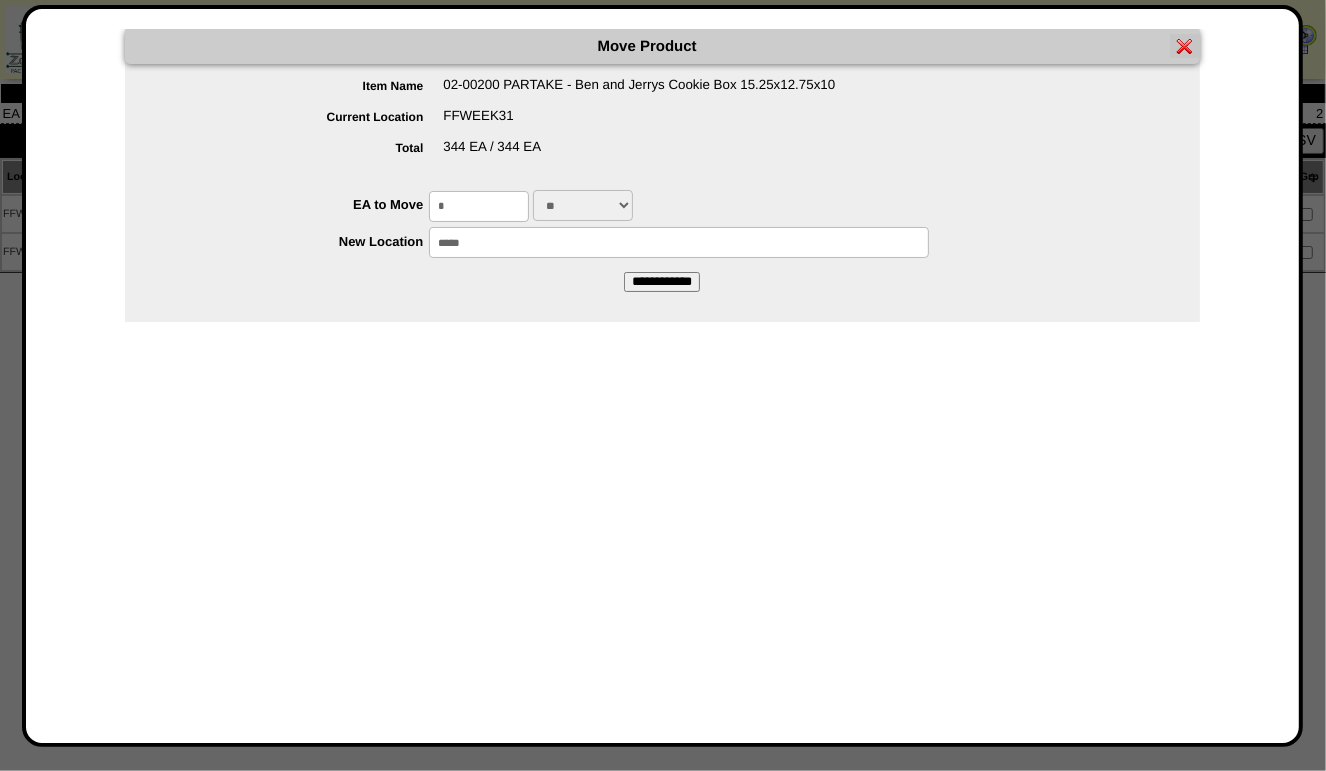type on "*****" 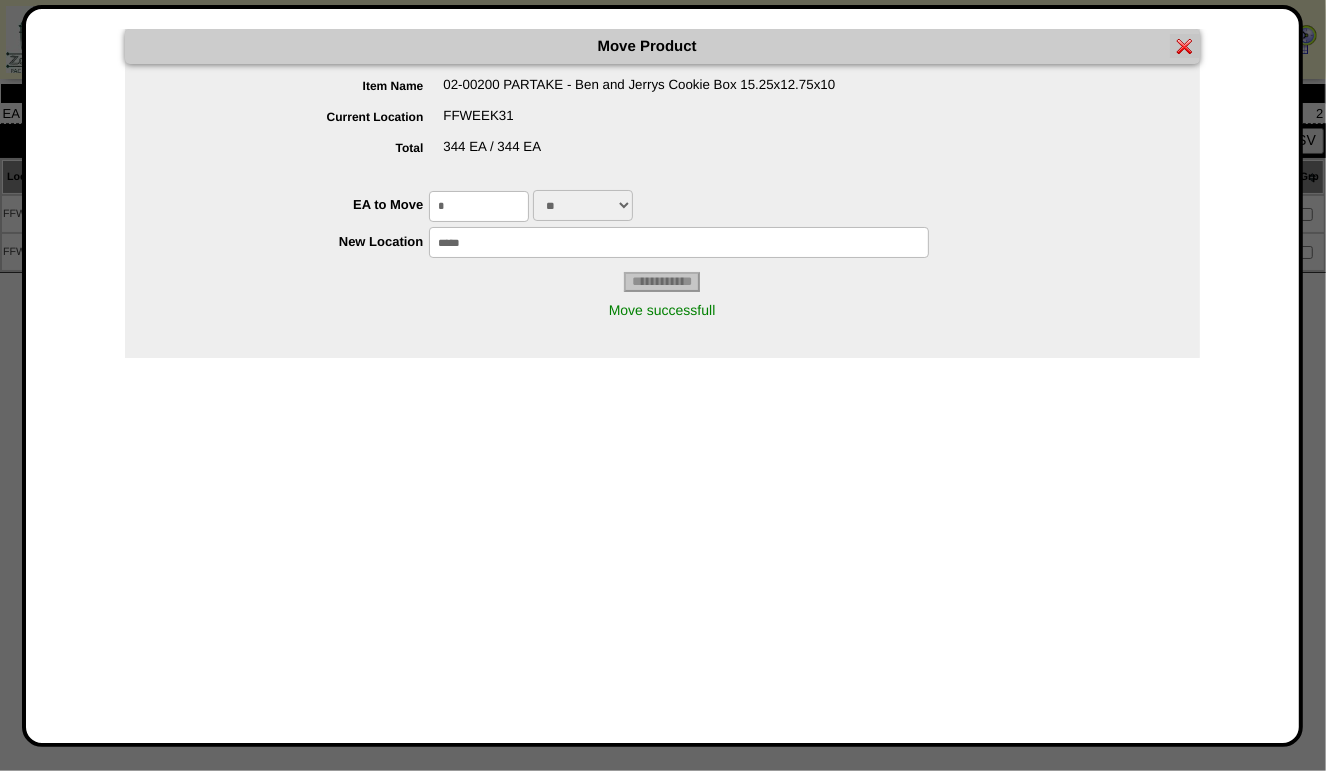 click at bounding box center [1185, 46] 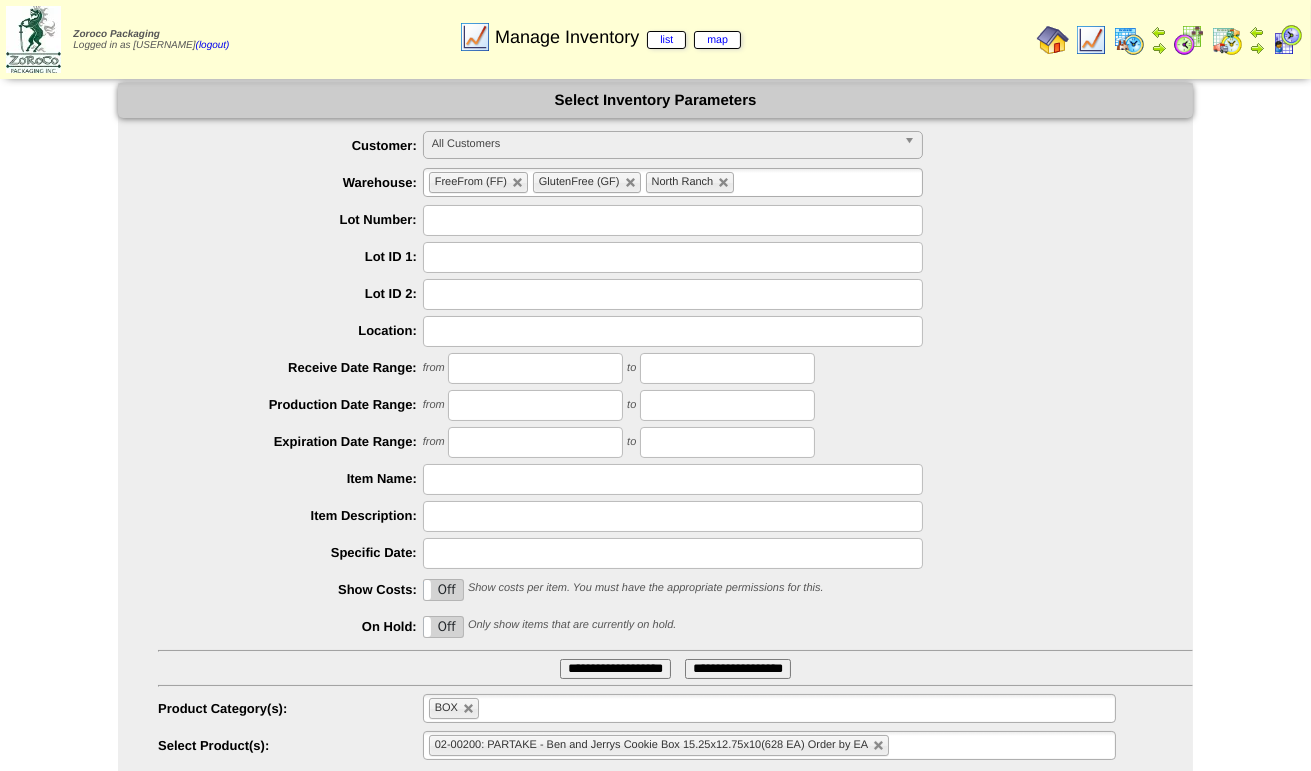scroll, scrollTop: 63, scrollLeft: 0, axis: vertical 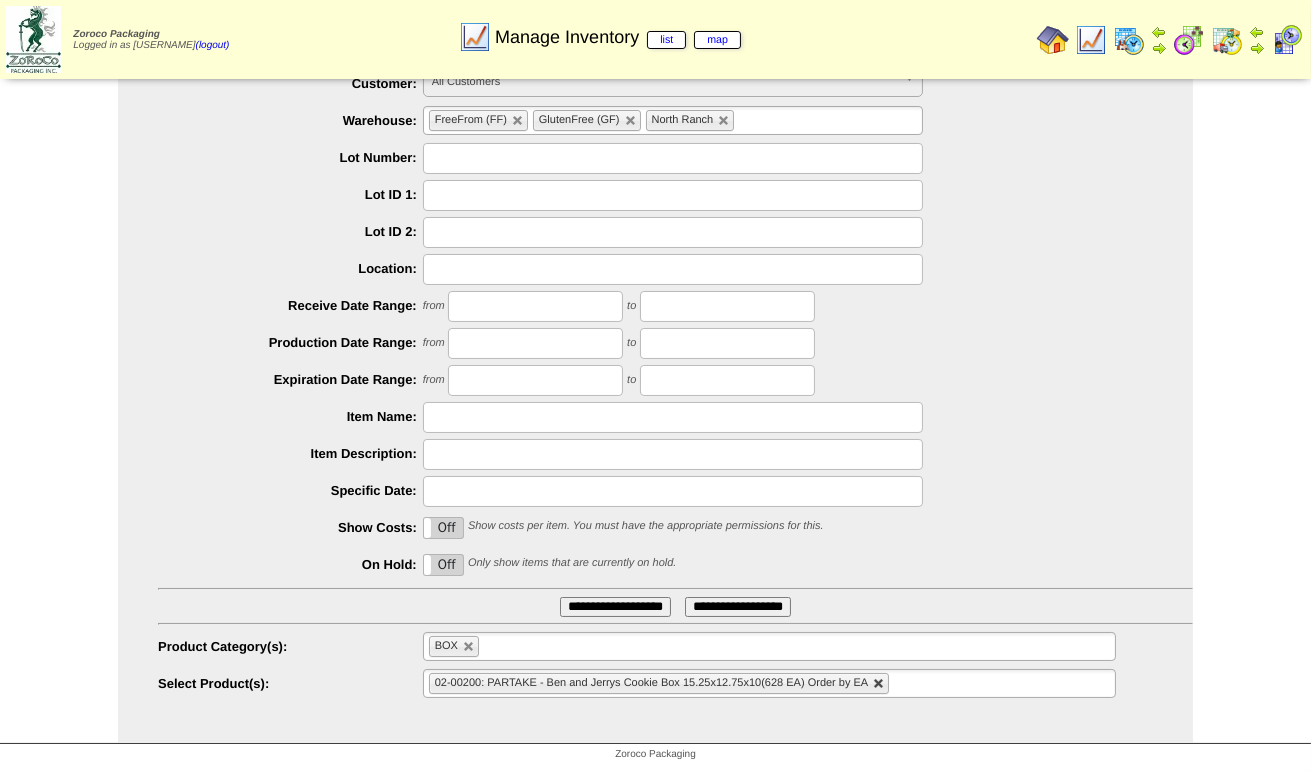 click at bounding box center [879, 684] 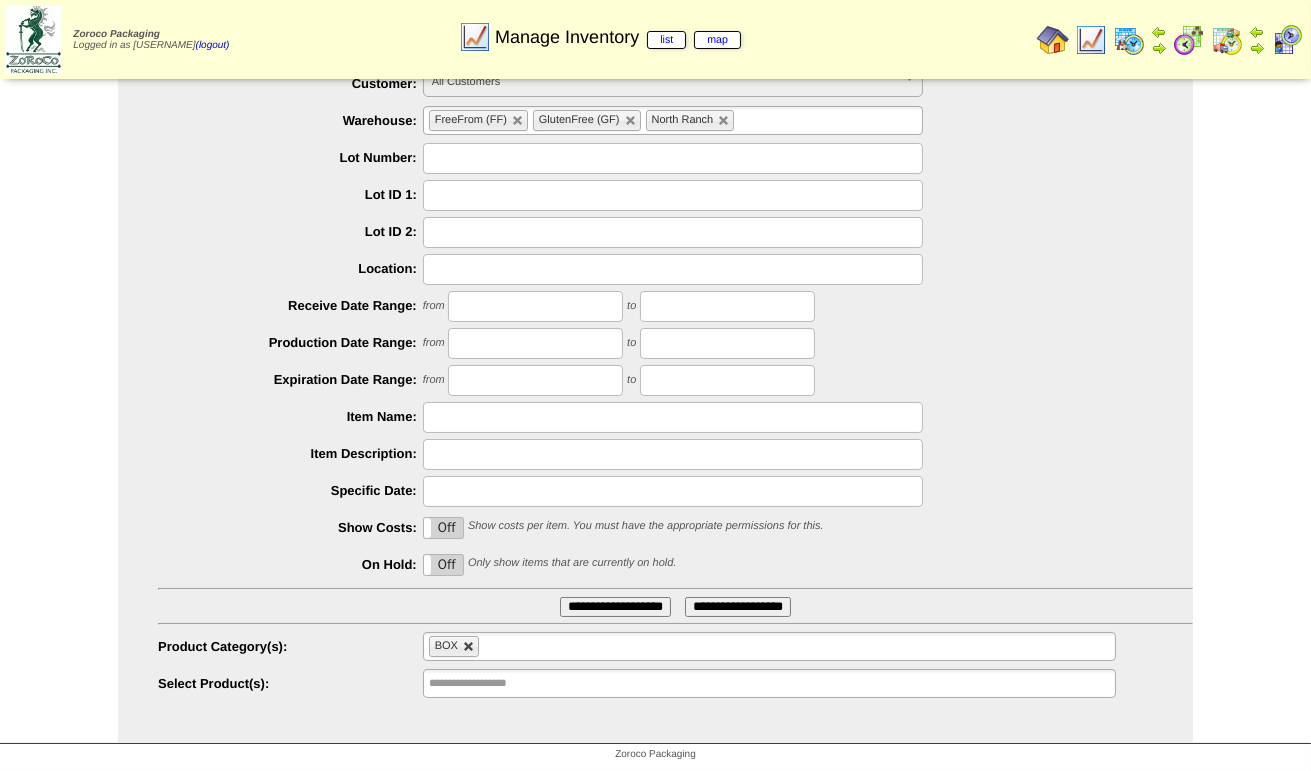 click at bounding box center [469, 647] 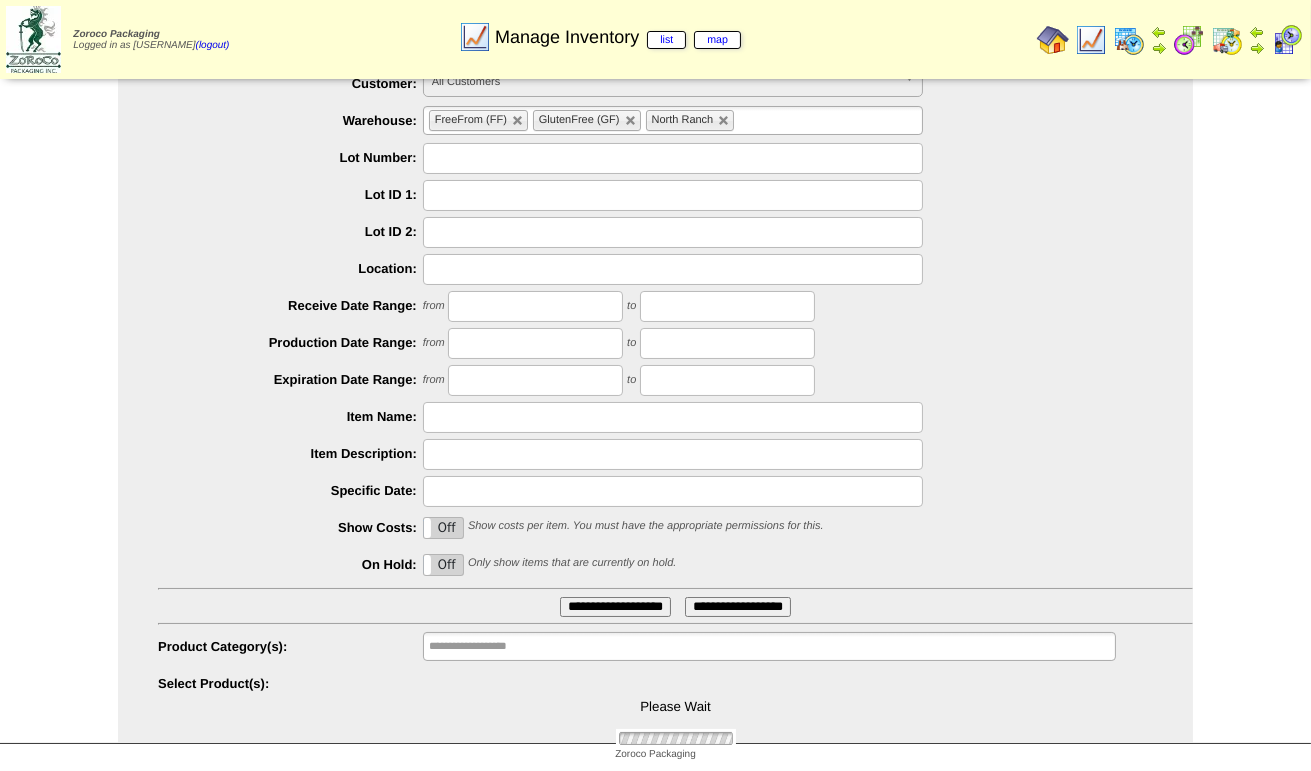 scroll, scrollTop: 0, scrollLeft: 0, axis: both 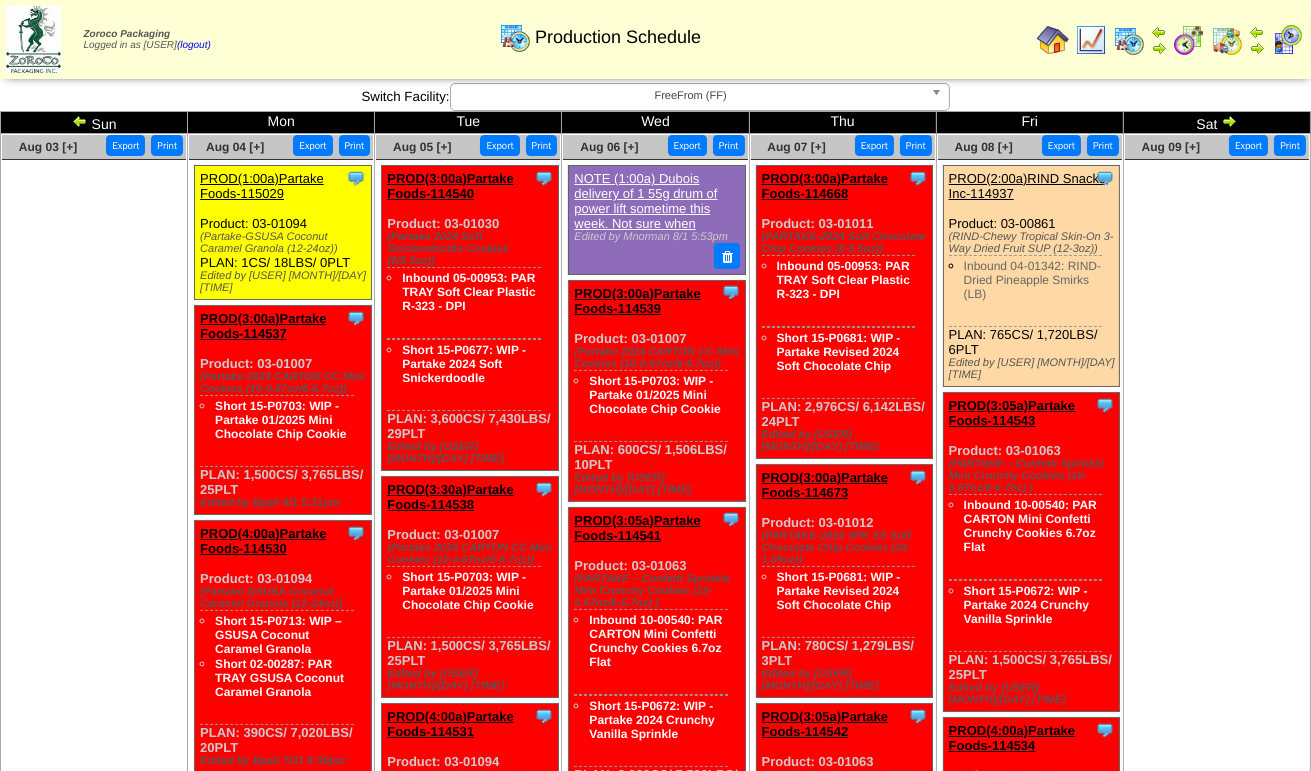 click on "FreeFrom (FF)" at bounding box center [691, 96] 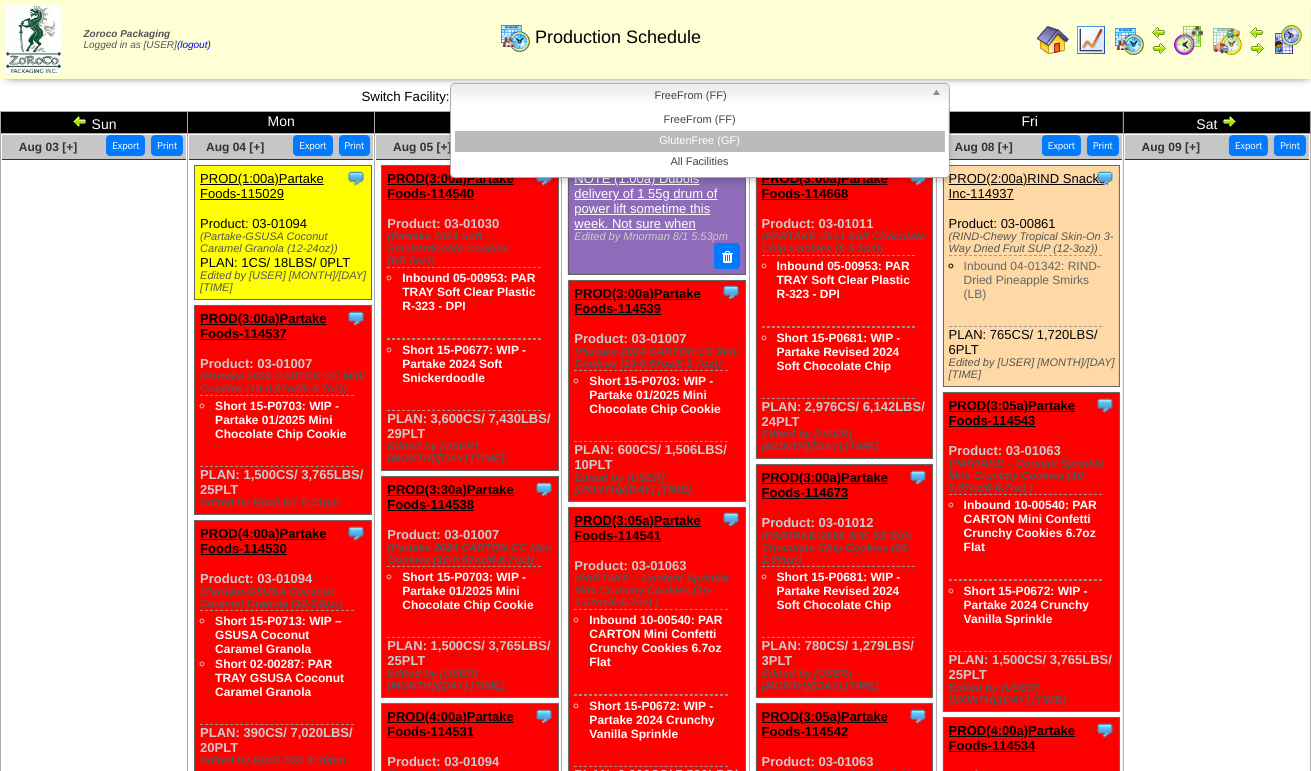 click on "GlutenFree (GF)" at bounding box center [700, 141] 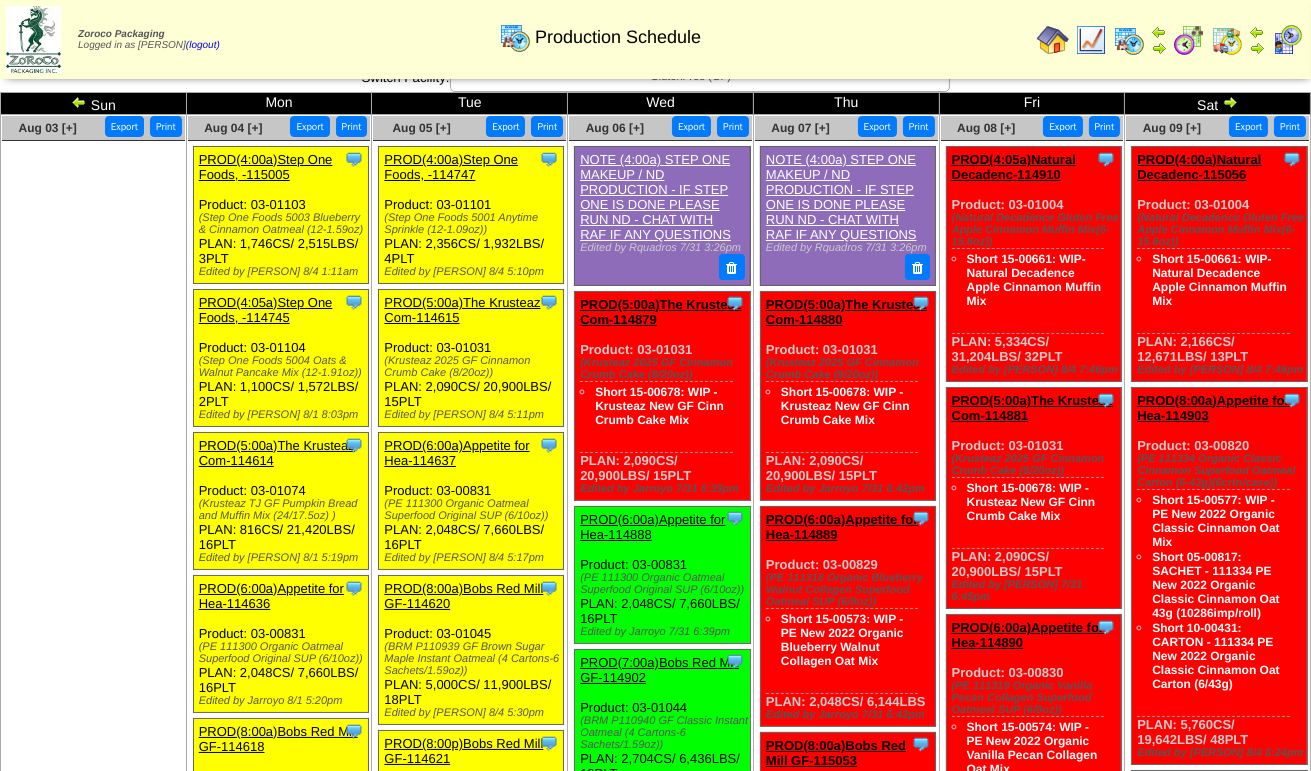 scroll, scrollTop: 0, scrollLeft: 0, axis: both 